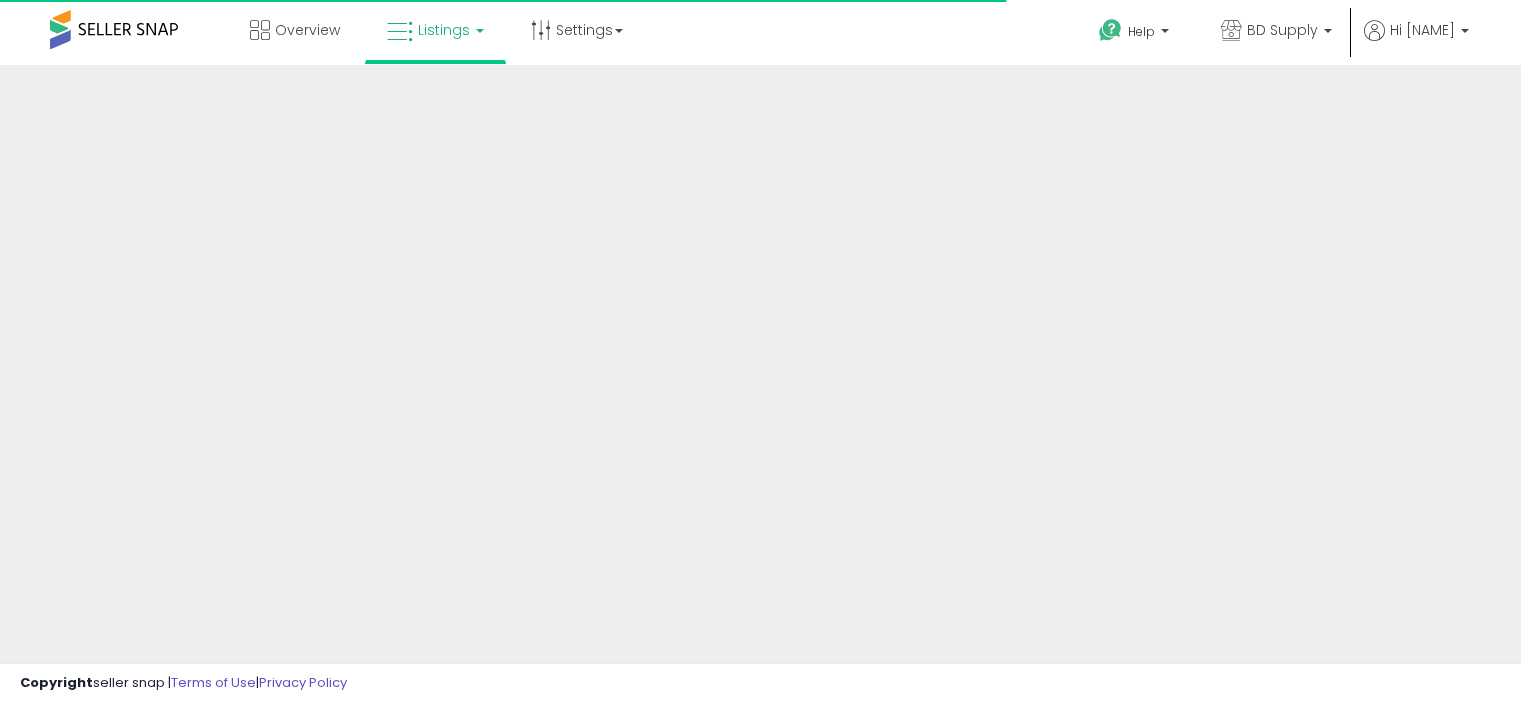 scroll, scrollTop: 0, scrollLeft: 0, axis: both 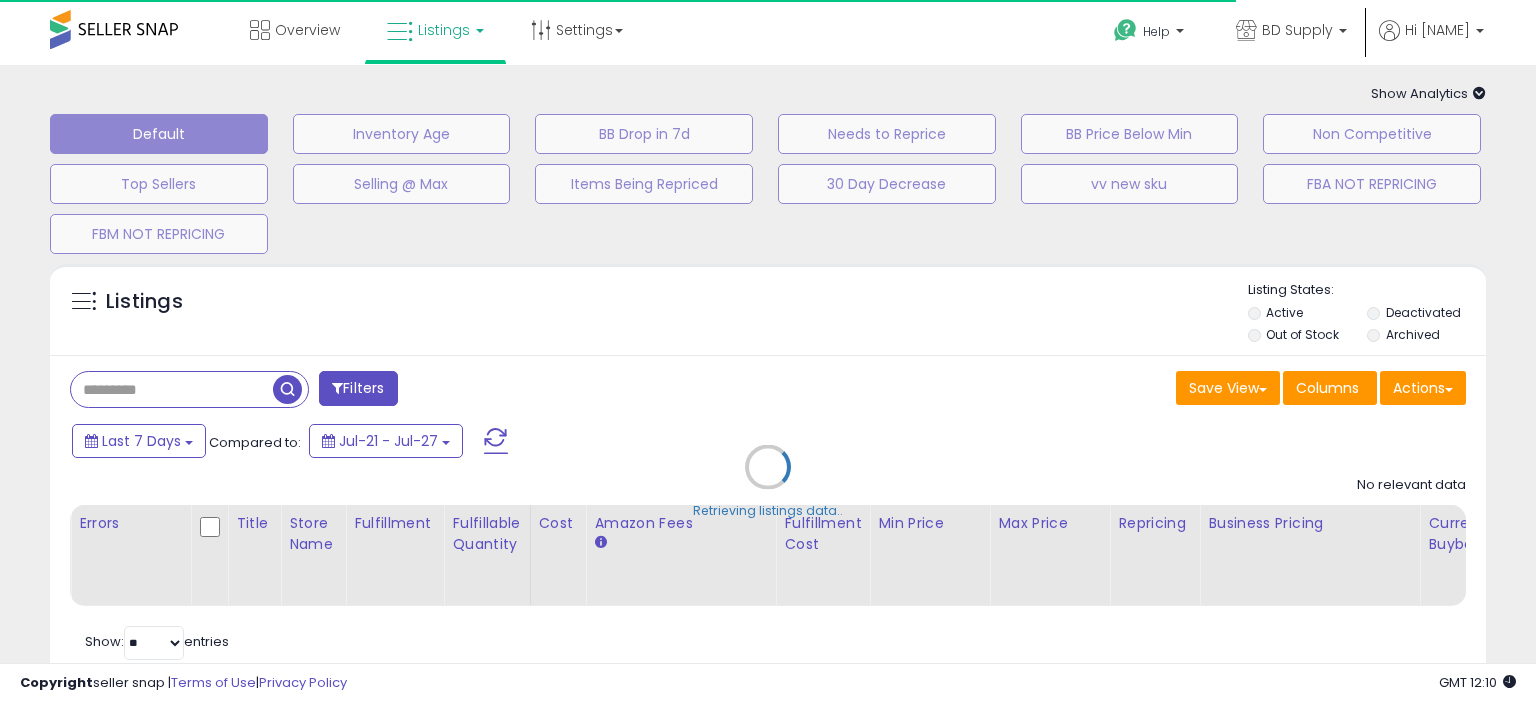 type on "**********" 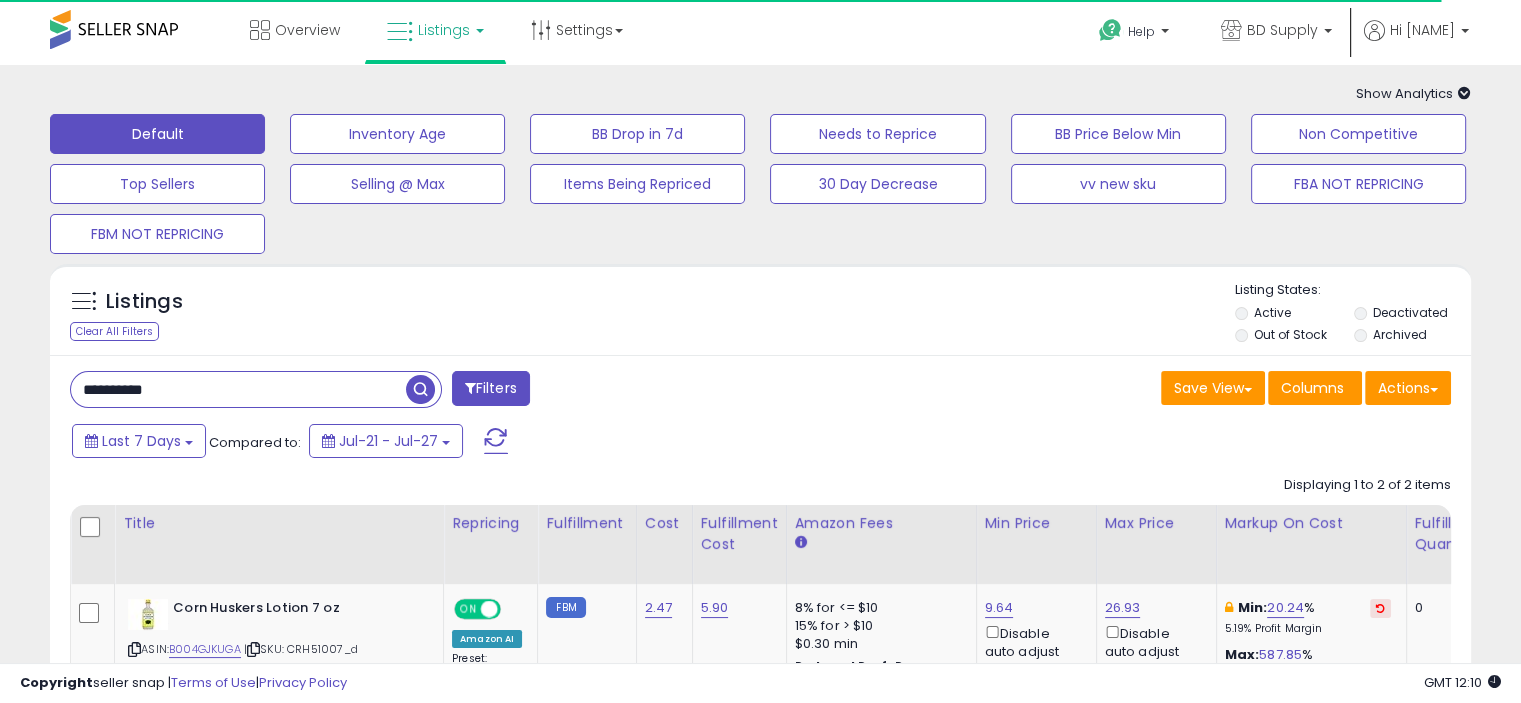 drag, startPoint x: 207, startPoint y: 396, endPoint x: 41, endPoint y: 399, distance: 166.0271 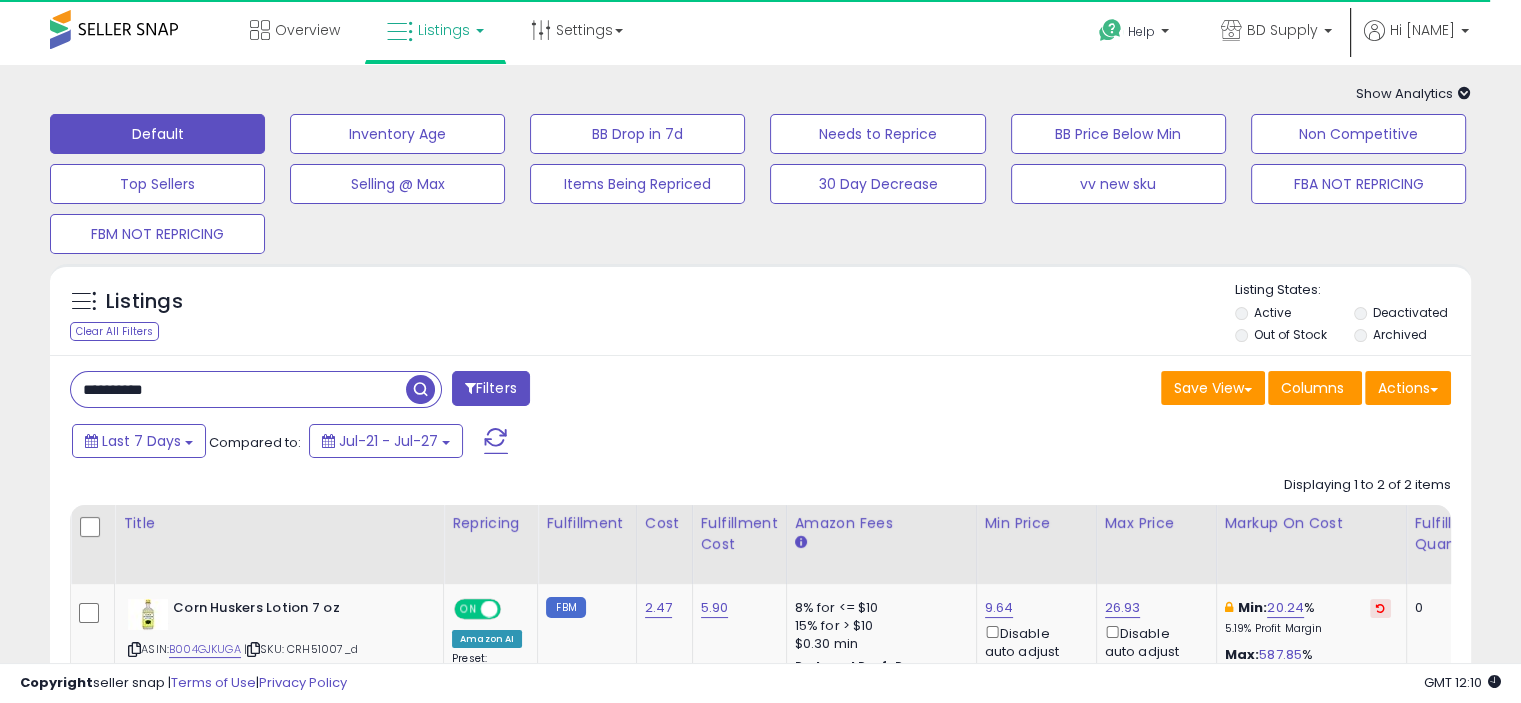 paste 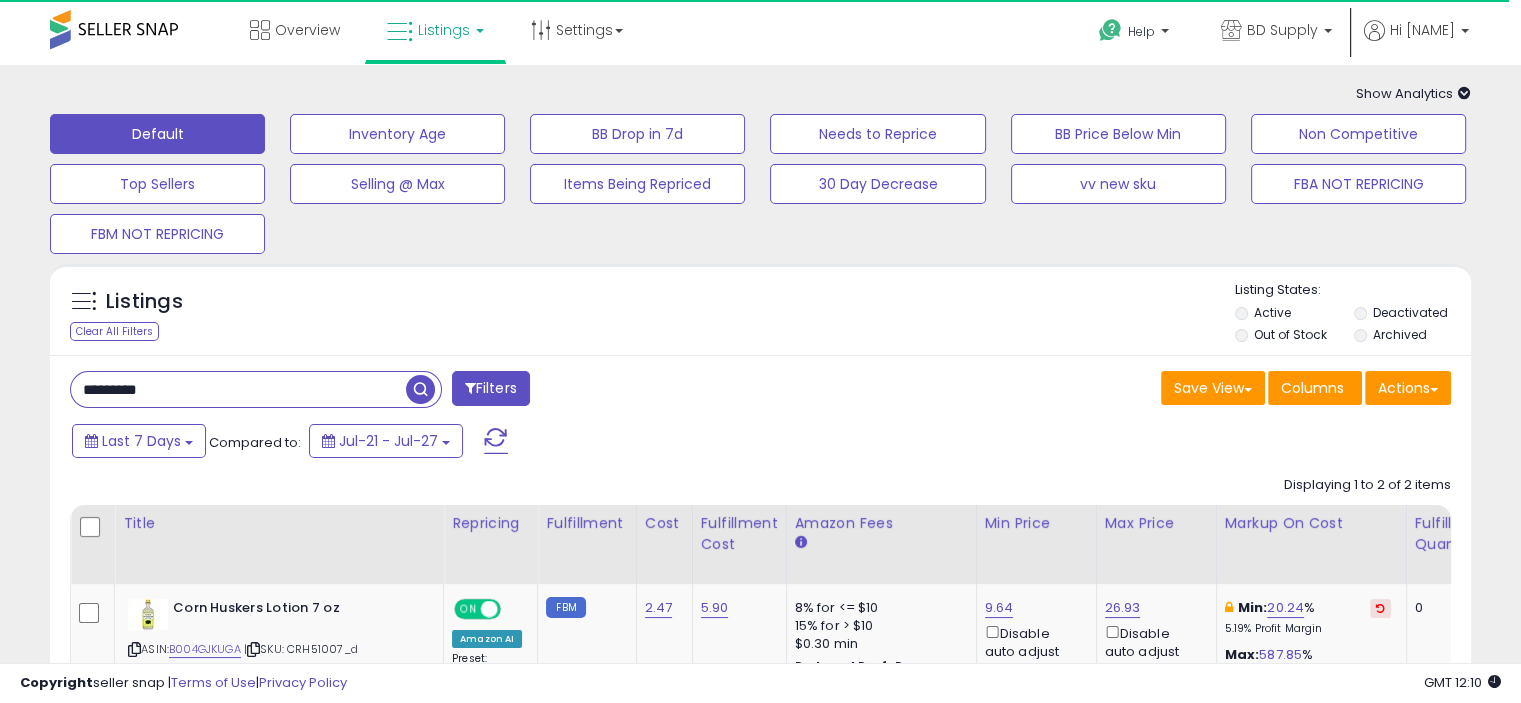 type on "********" 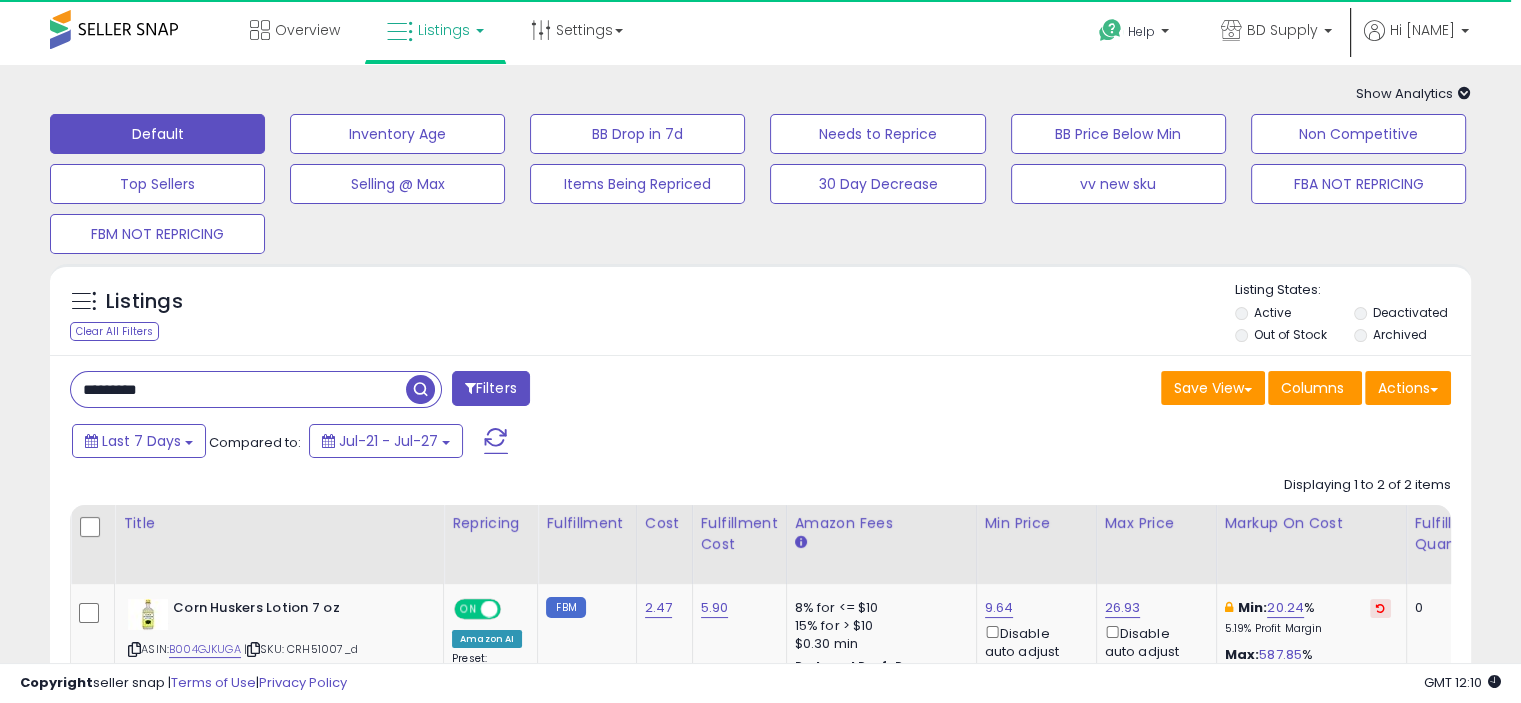 click at bounding box center [420, 389] 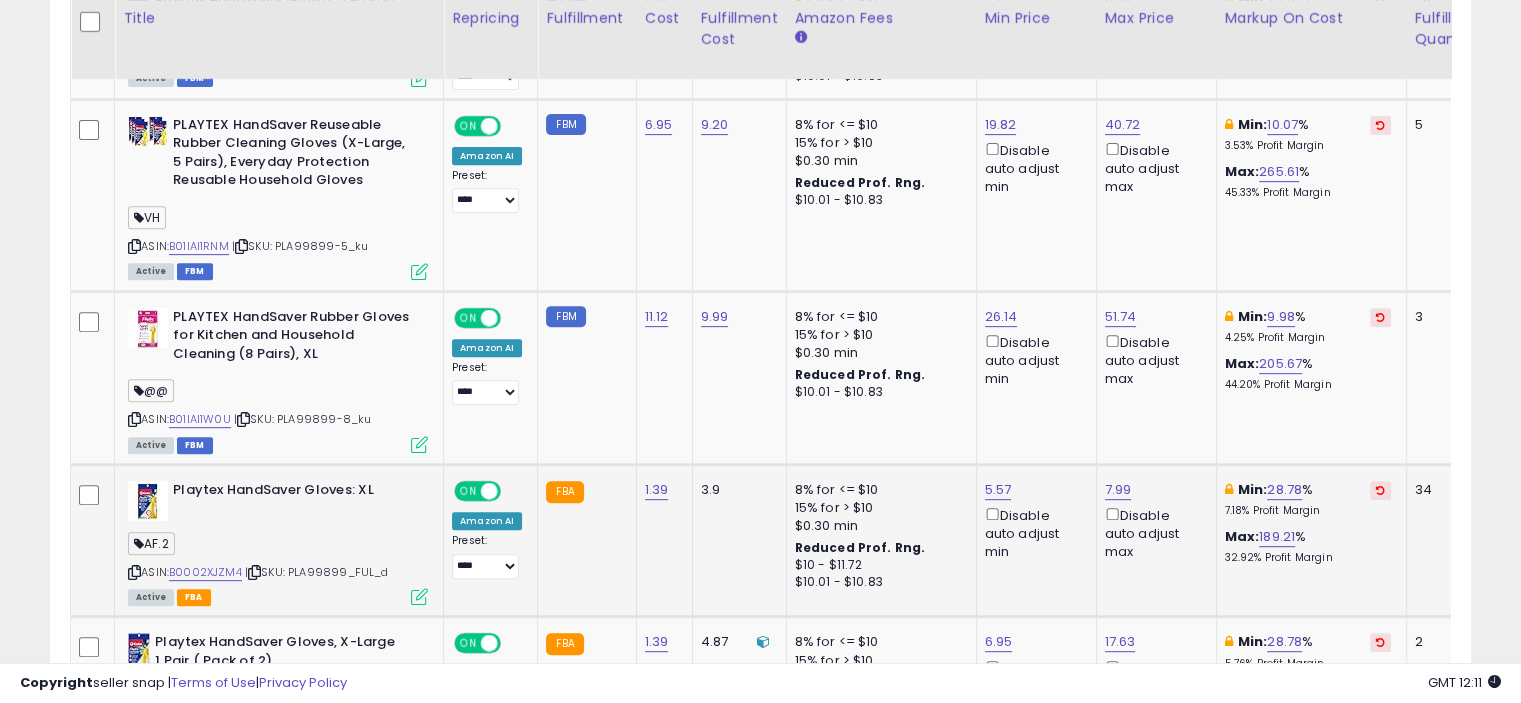scroll, scrollTop: 699, scrollLeft: 0, axis: vertical 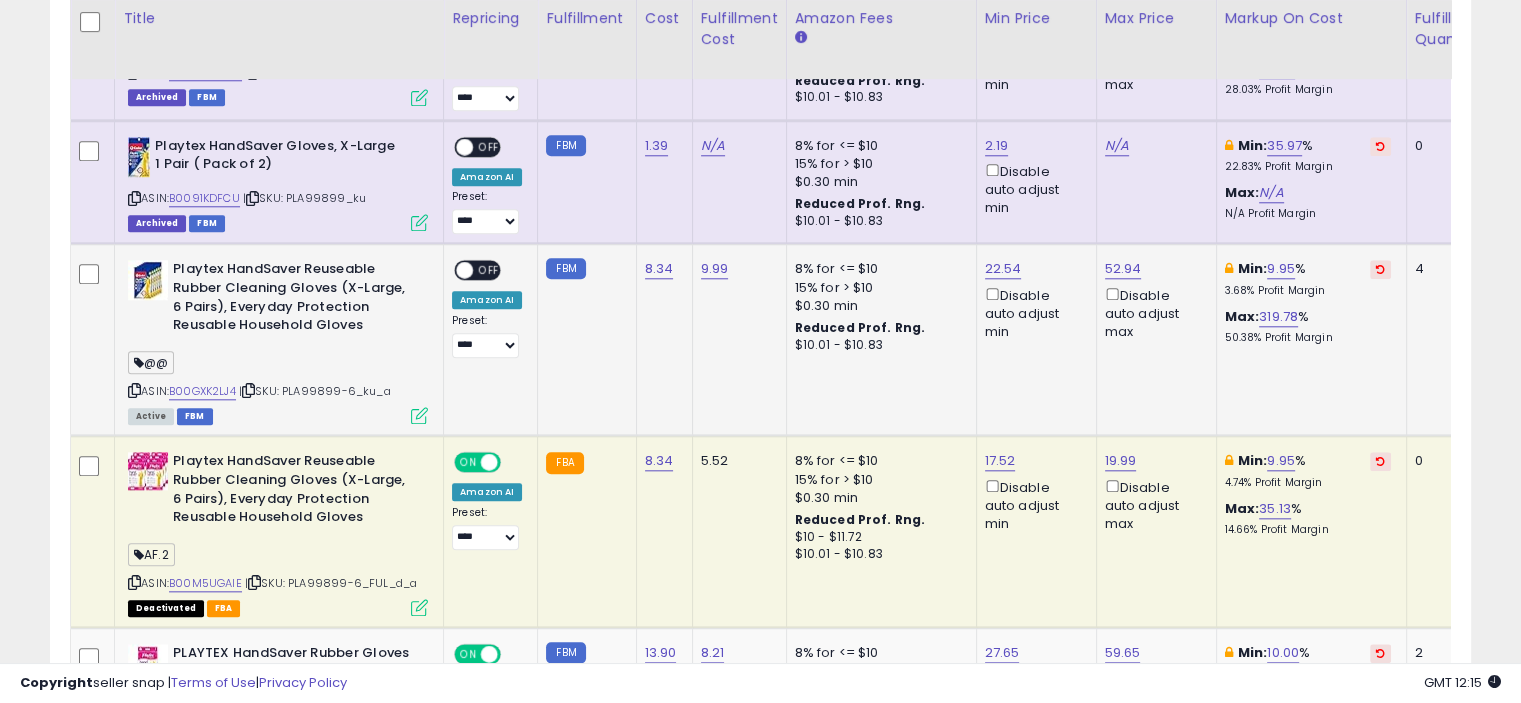 click at bounding box center [419, 415] 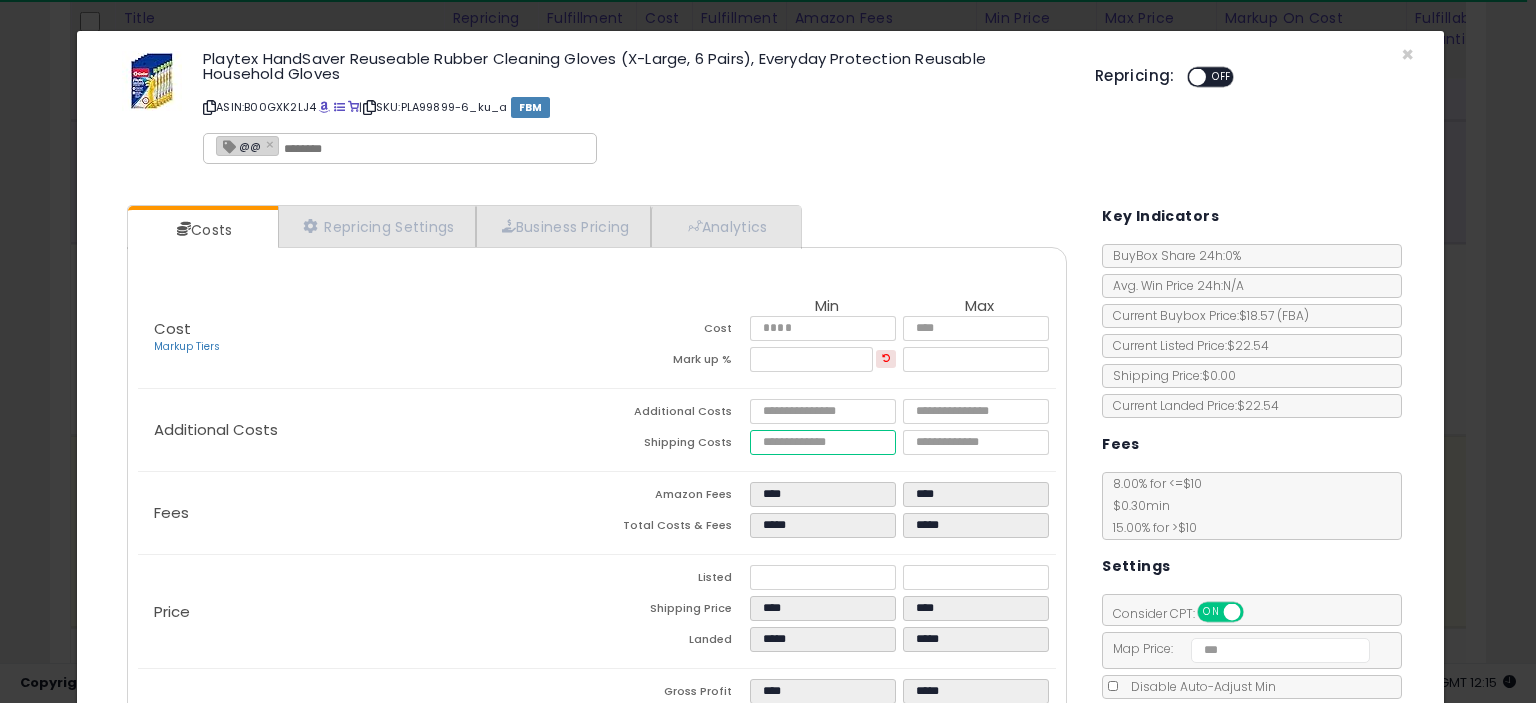 drag, startPoint x: 763, startPoint y: 436, endPoint x: 722, endPoint y: 447, distance: 42.44997 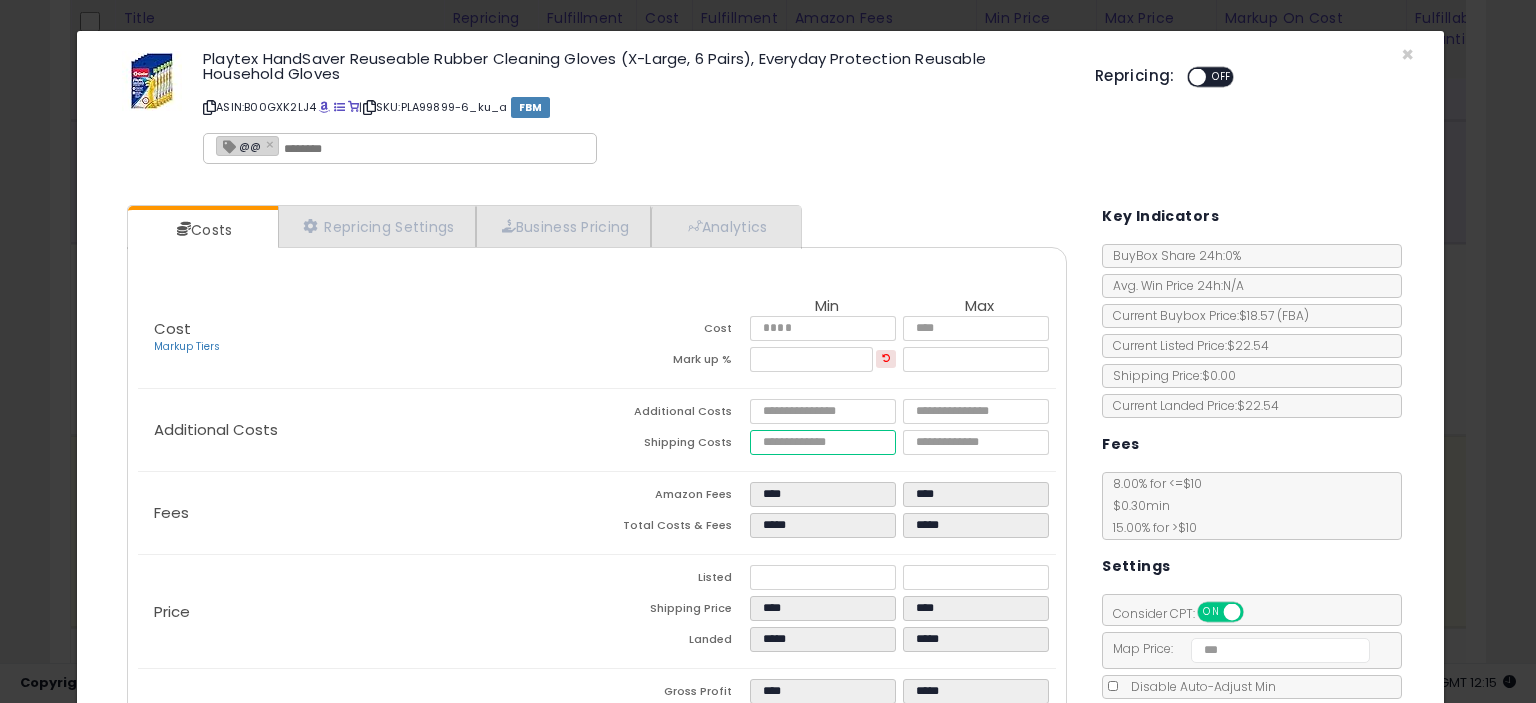 type on "****" 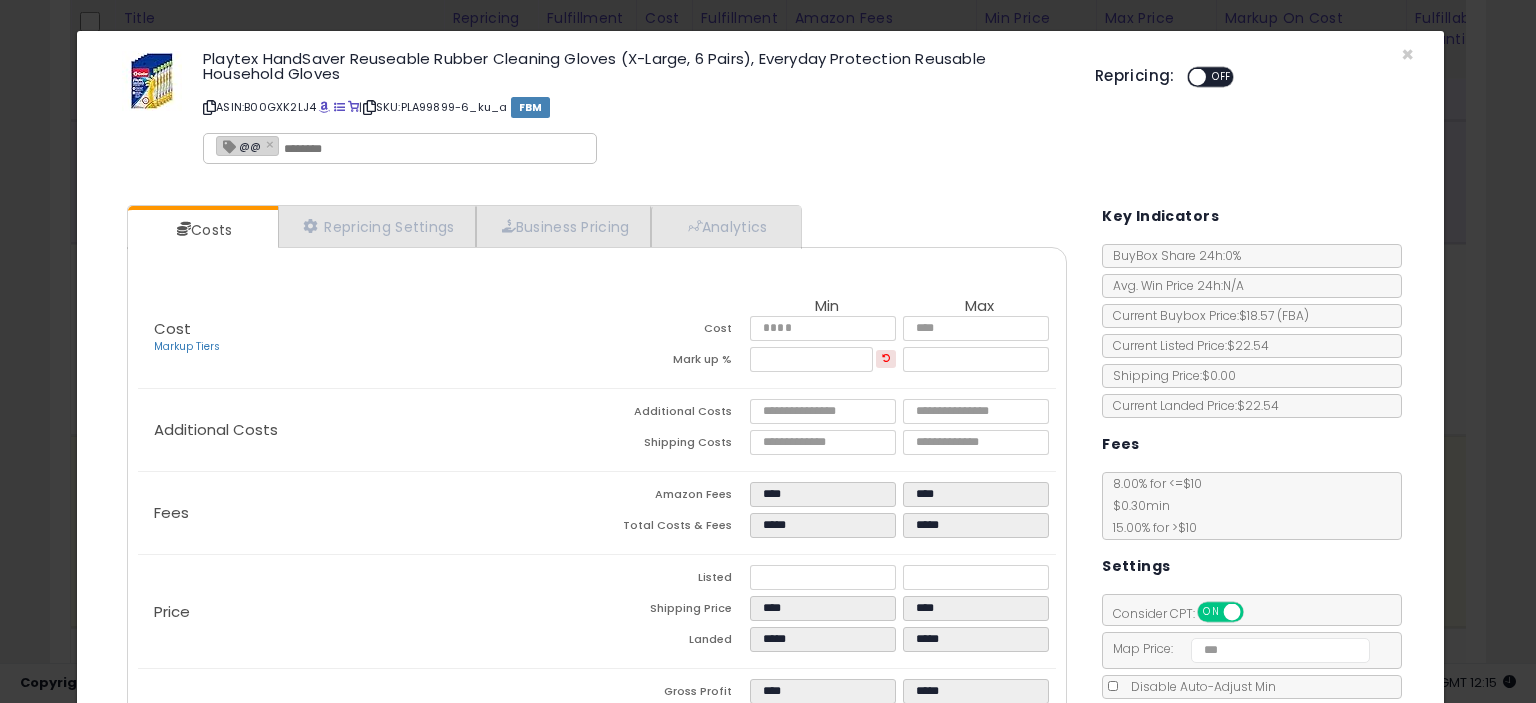 type on "****" 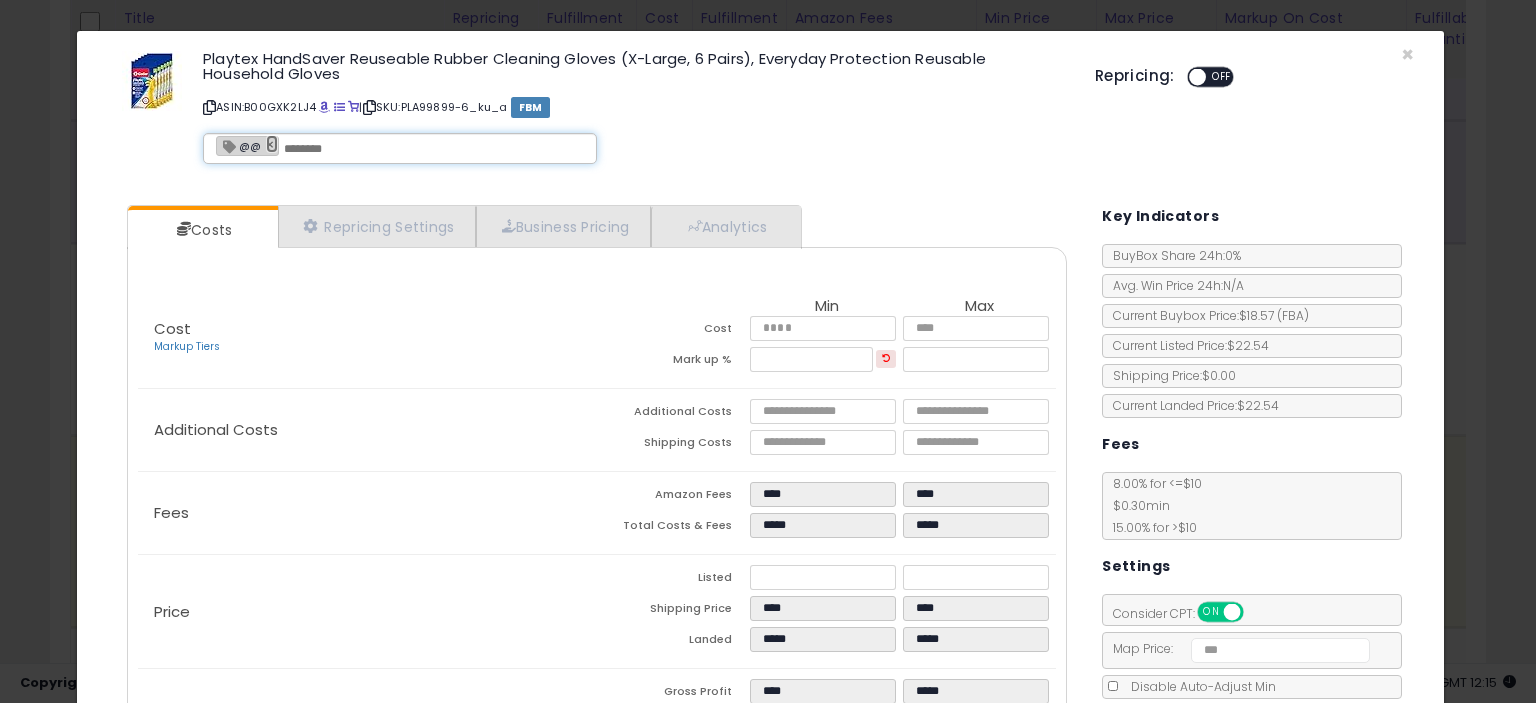 click on "×" at bounding box center [272, 144] 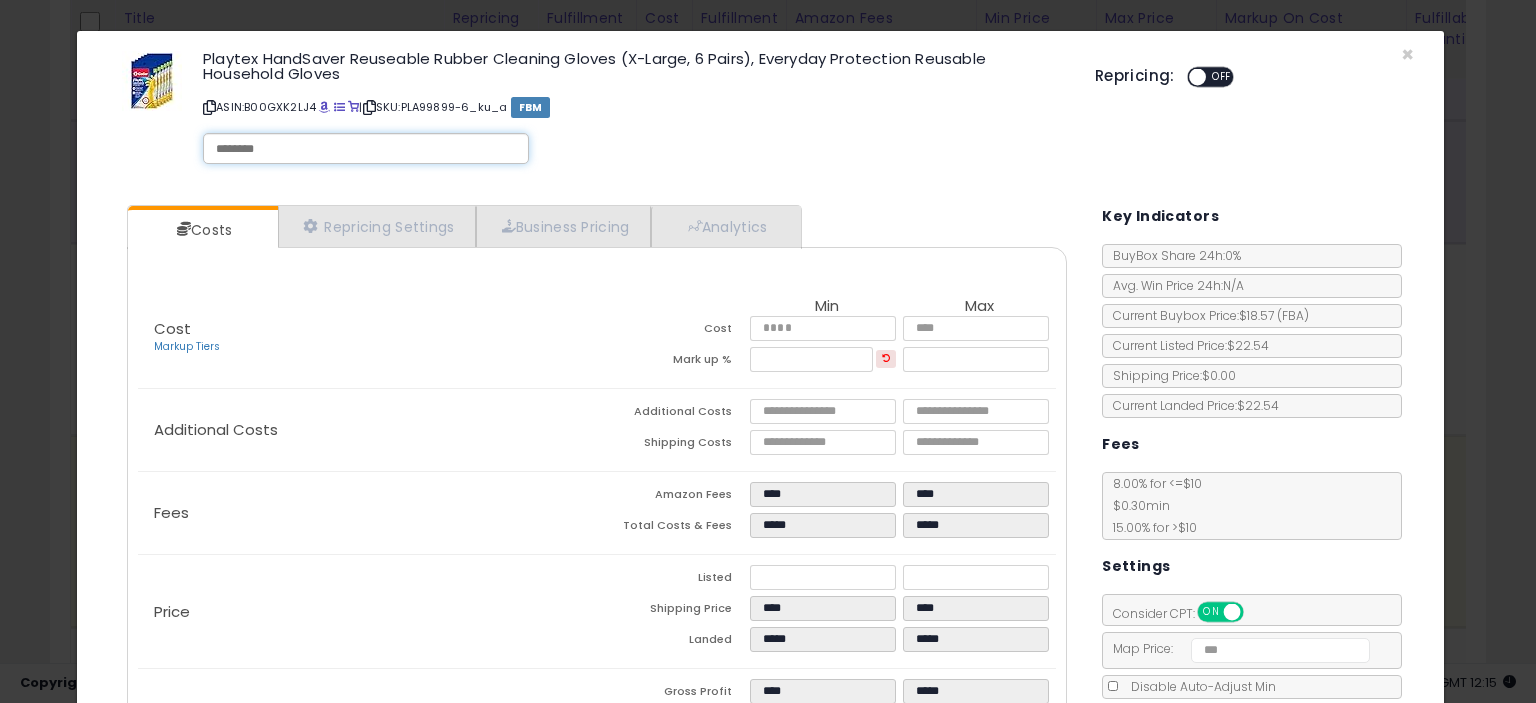 click at bounding box center [366, 149] 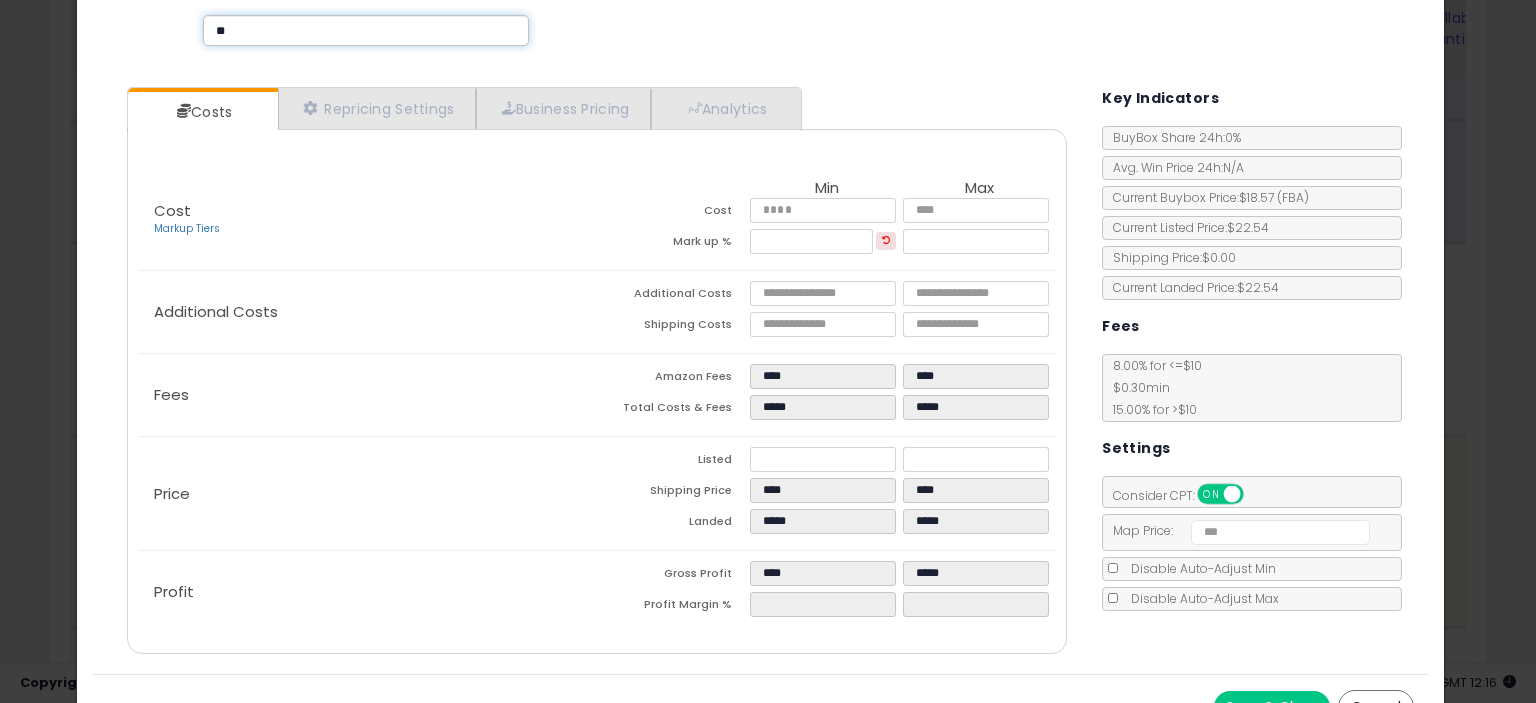 scroll, scrollTop: 151, scrollLeft: 0, axis: vertical 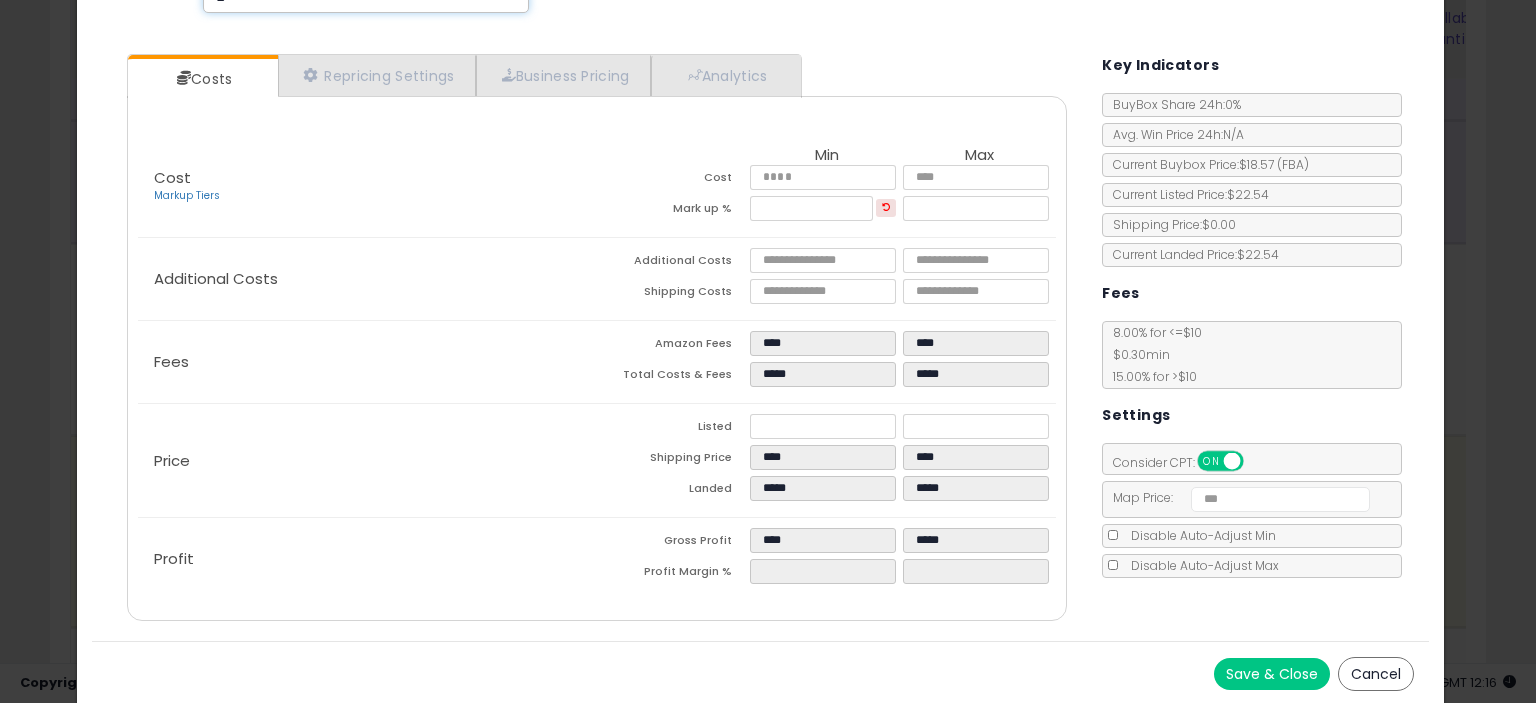 type on "**" 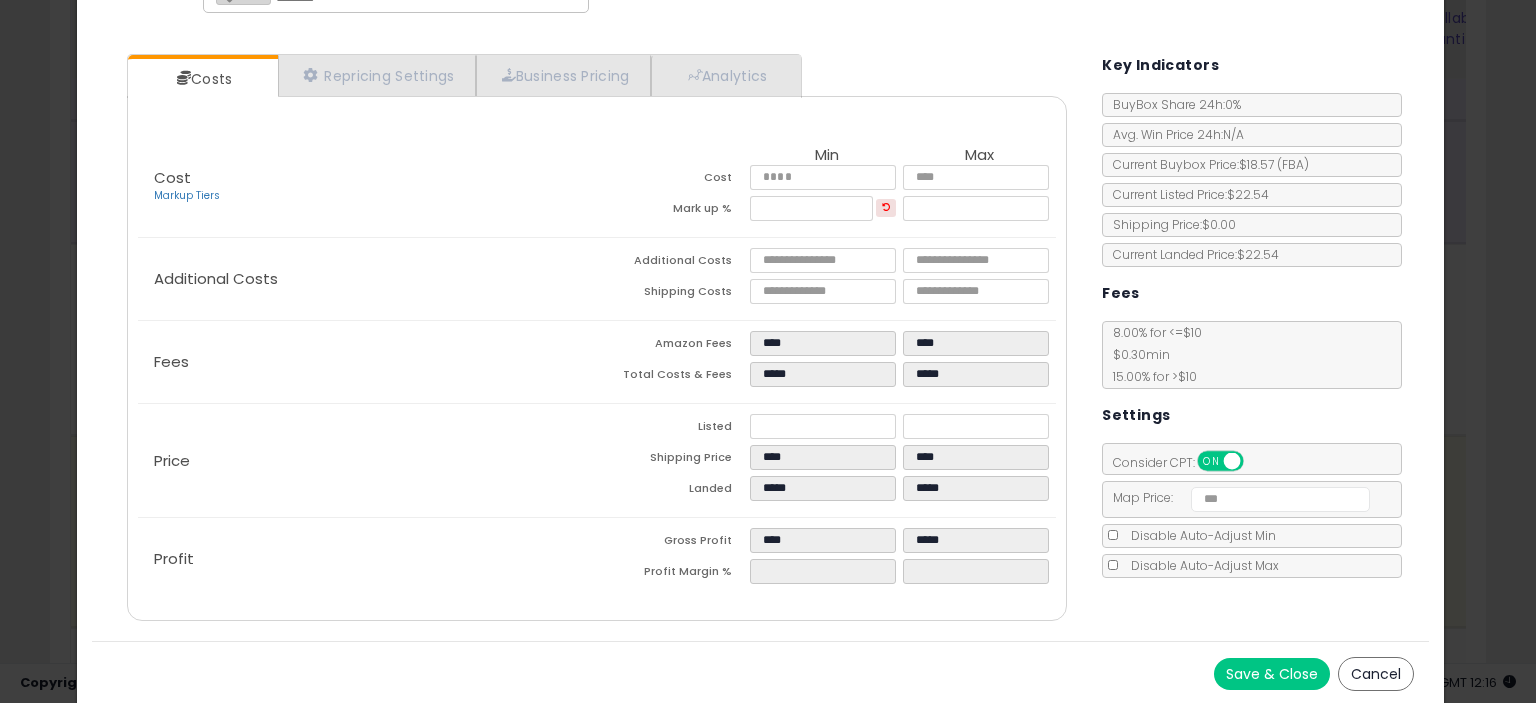 click on "Save & Close" at bounding box center [1272, 674] 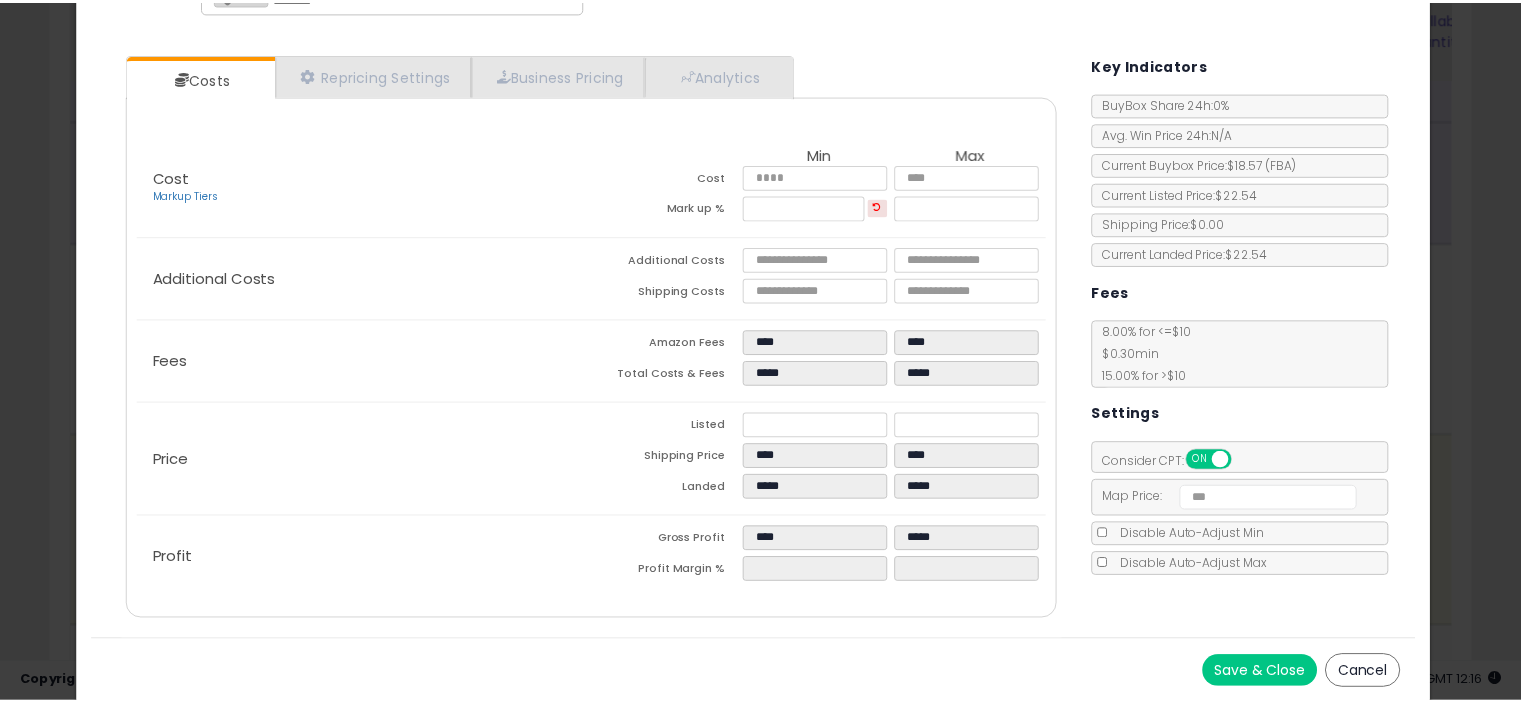 scroll, scrollTop: 0, scrollLeft: 0, axis: both 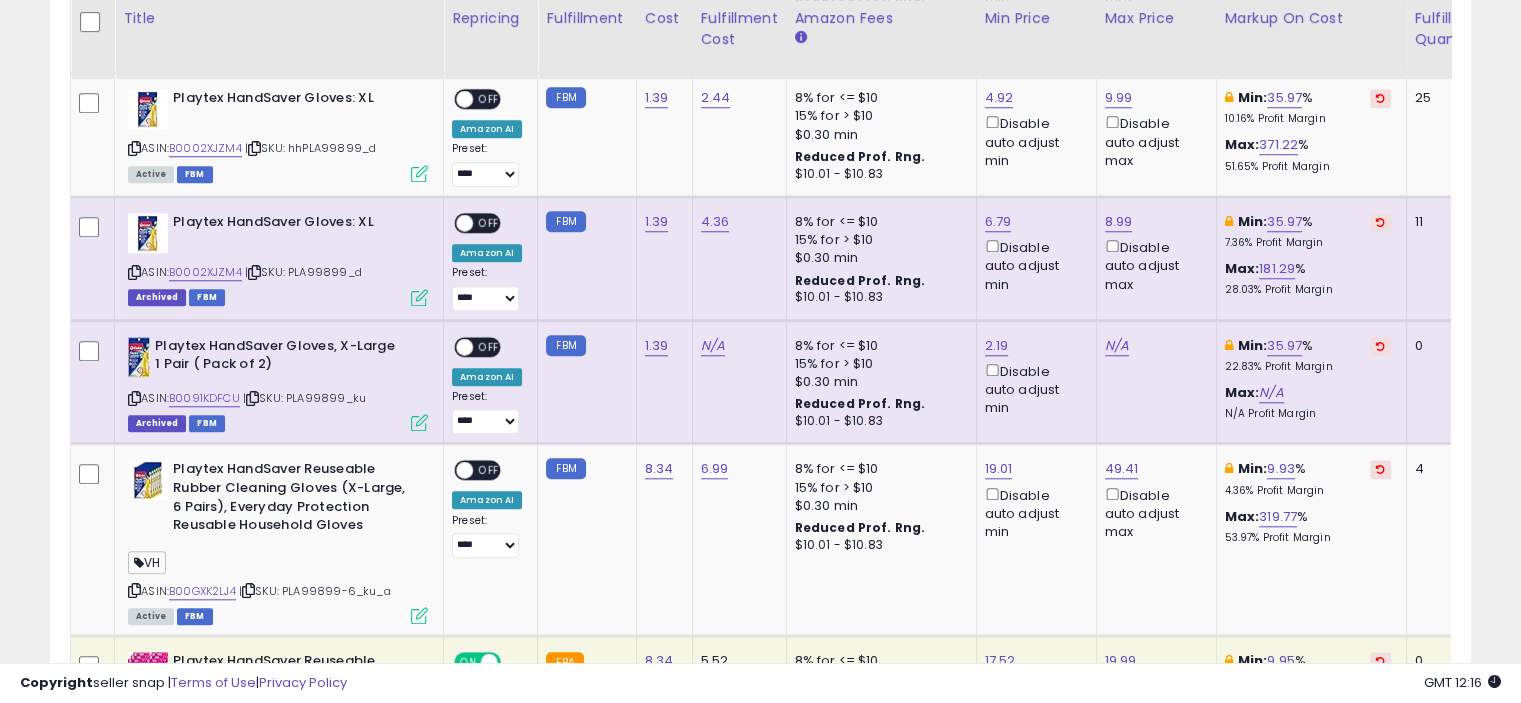click at bounding box center (419, 422) 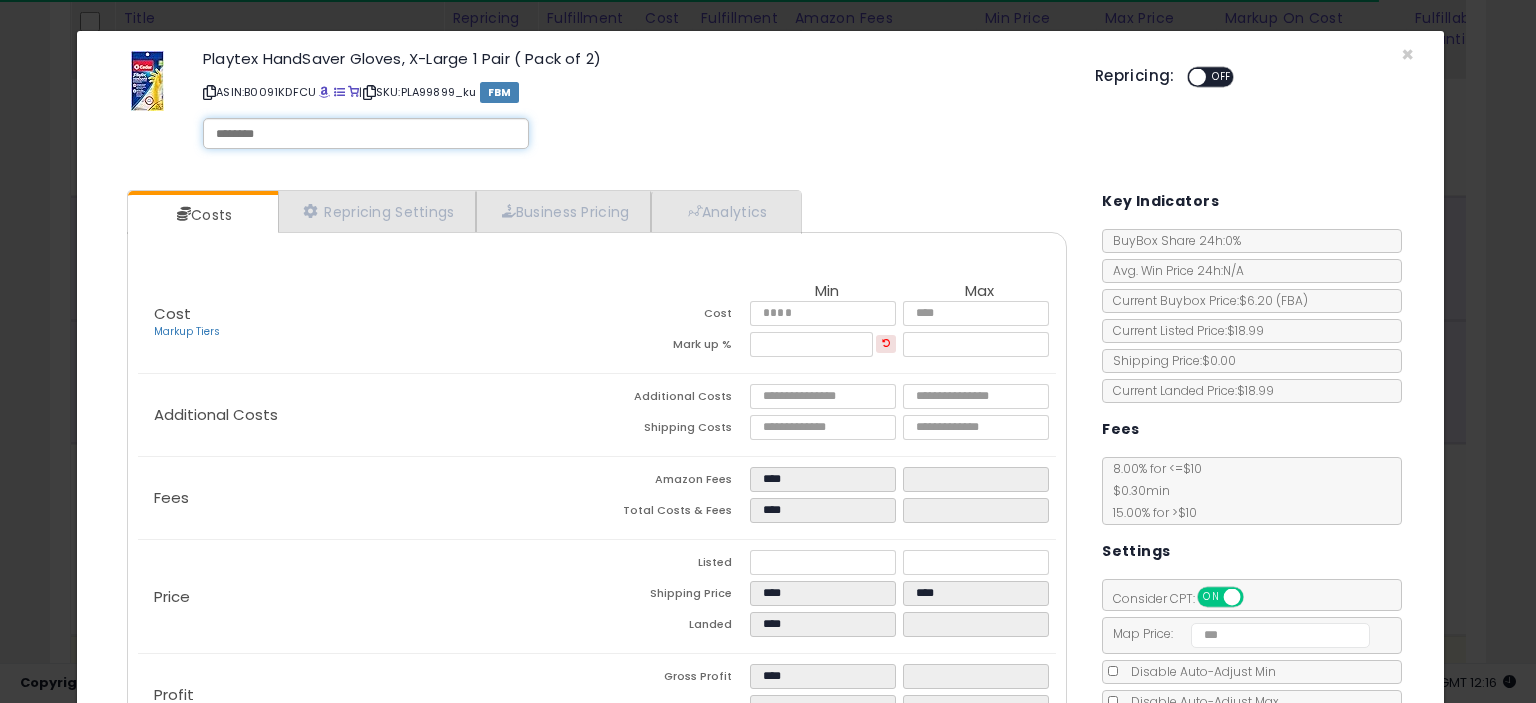 click at bounding box center [366, 134] 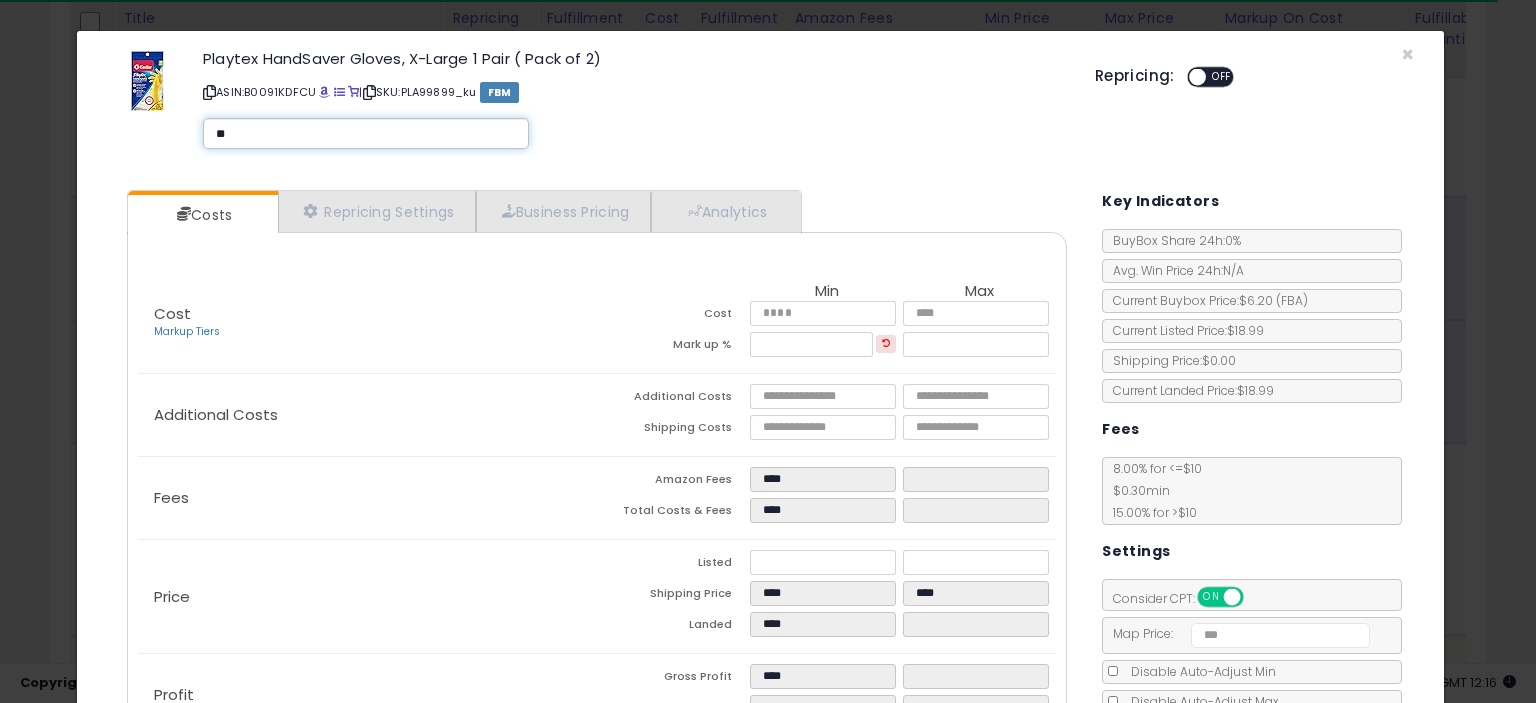 type on "**" 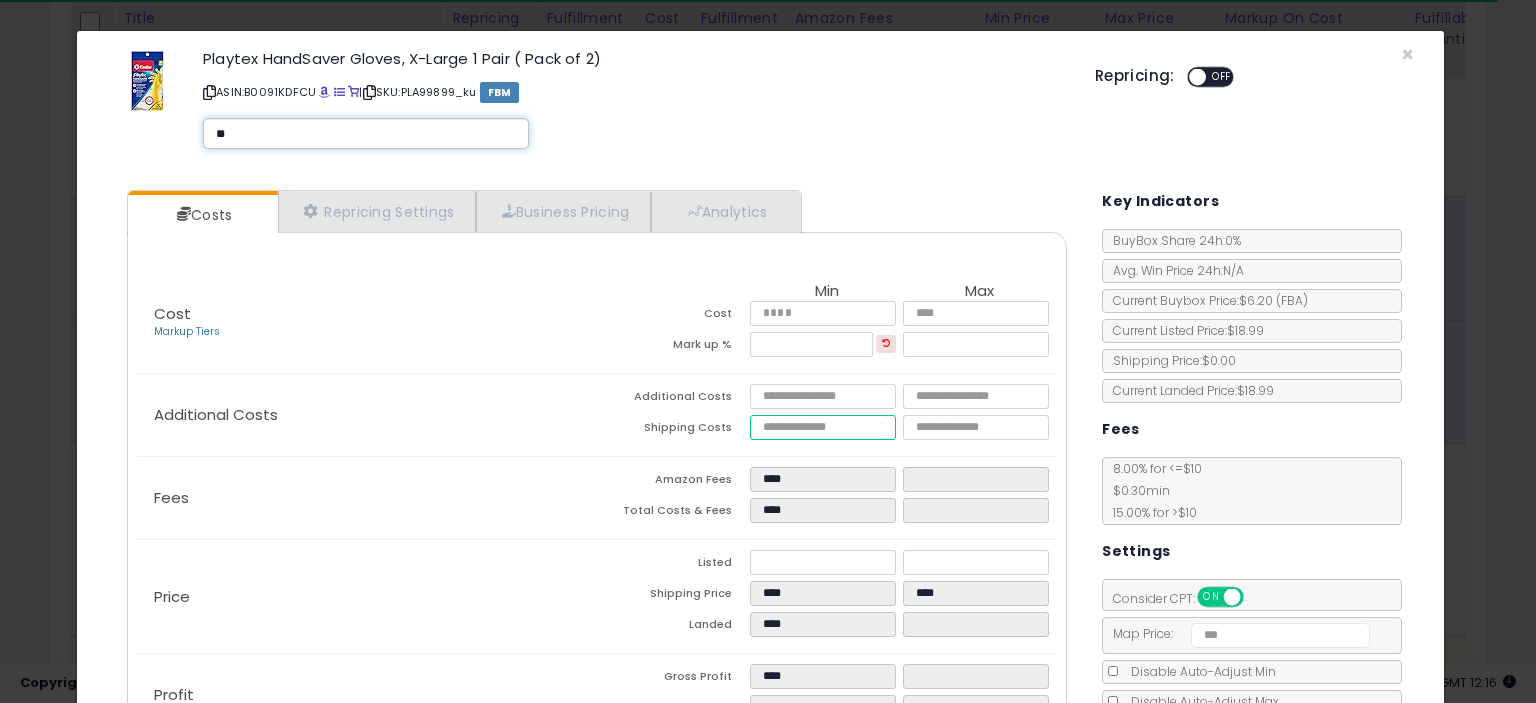 type on "**" 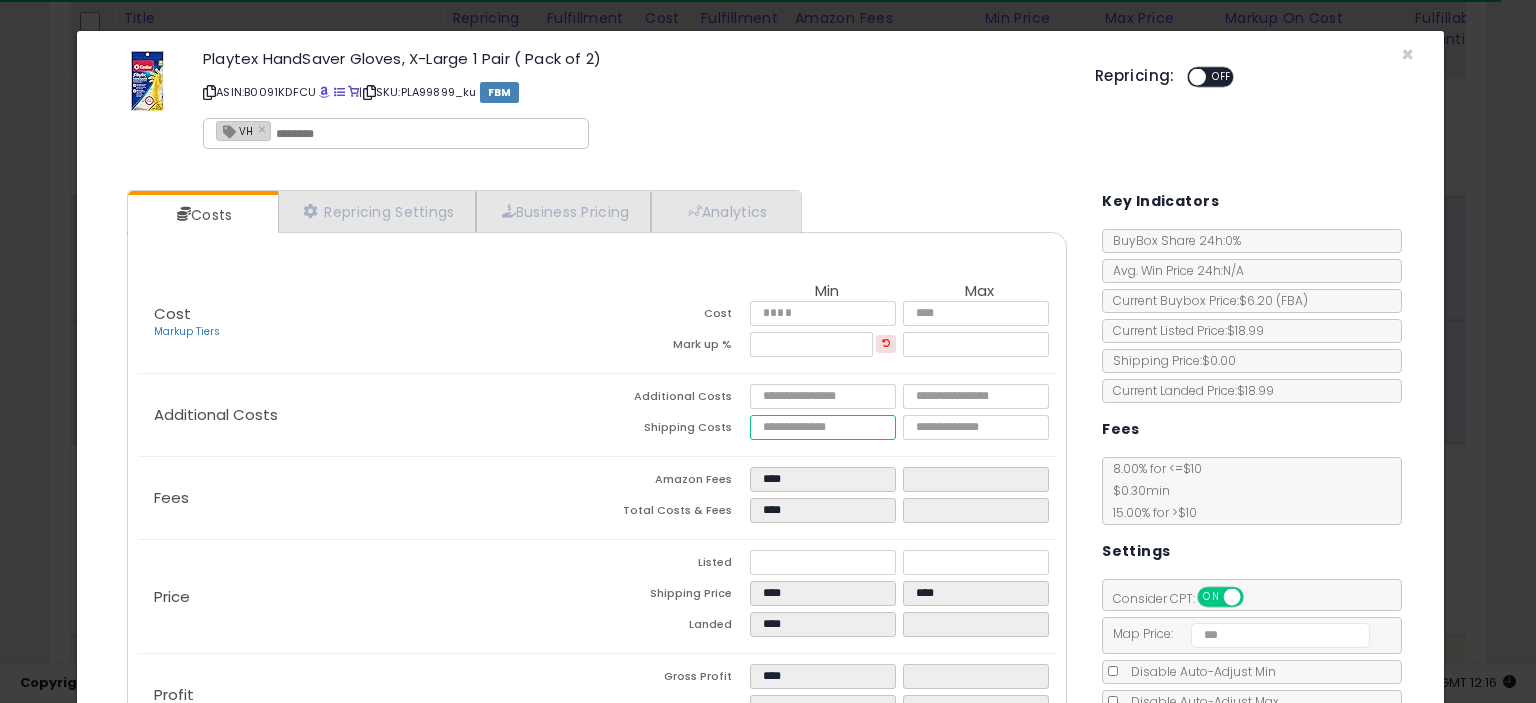 click at bounding box center [822, 427] 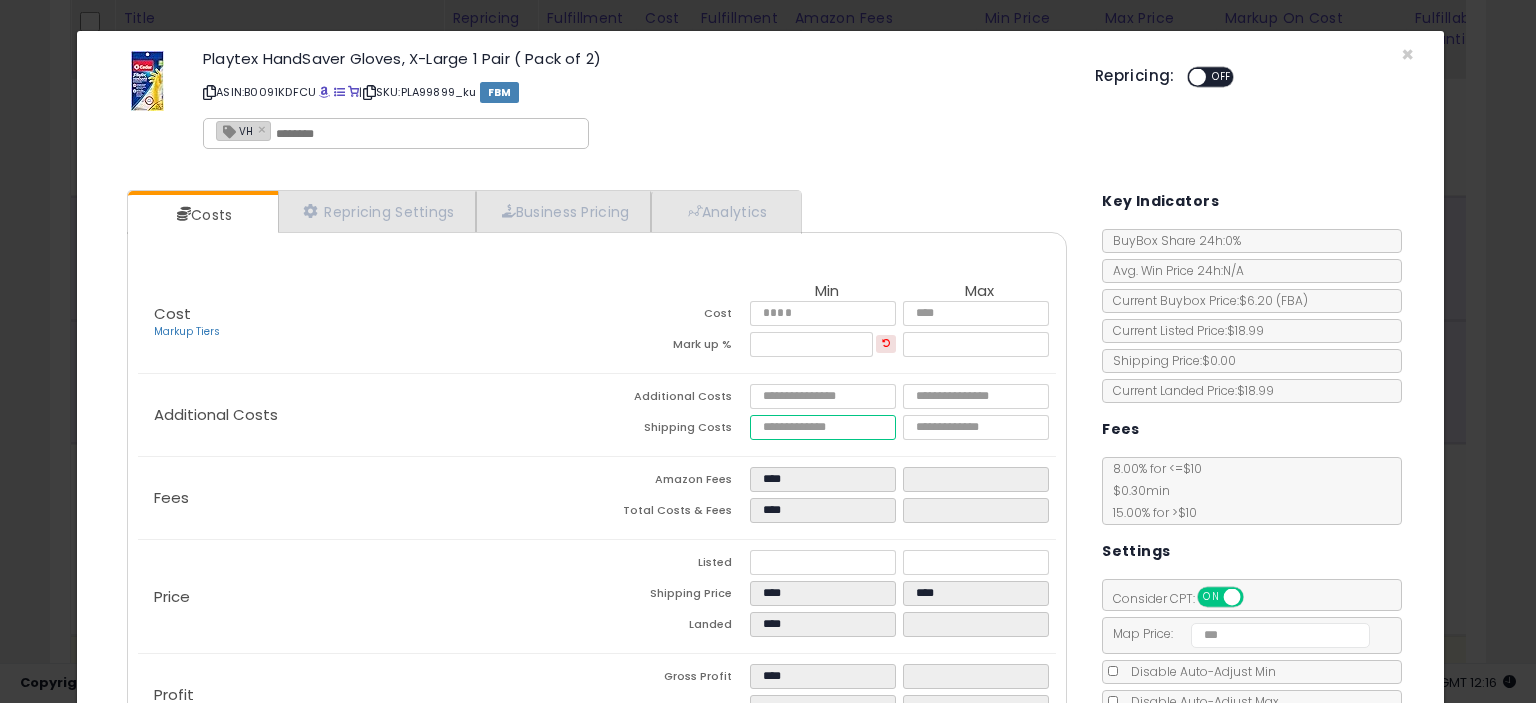 type on "*" 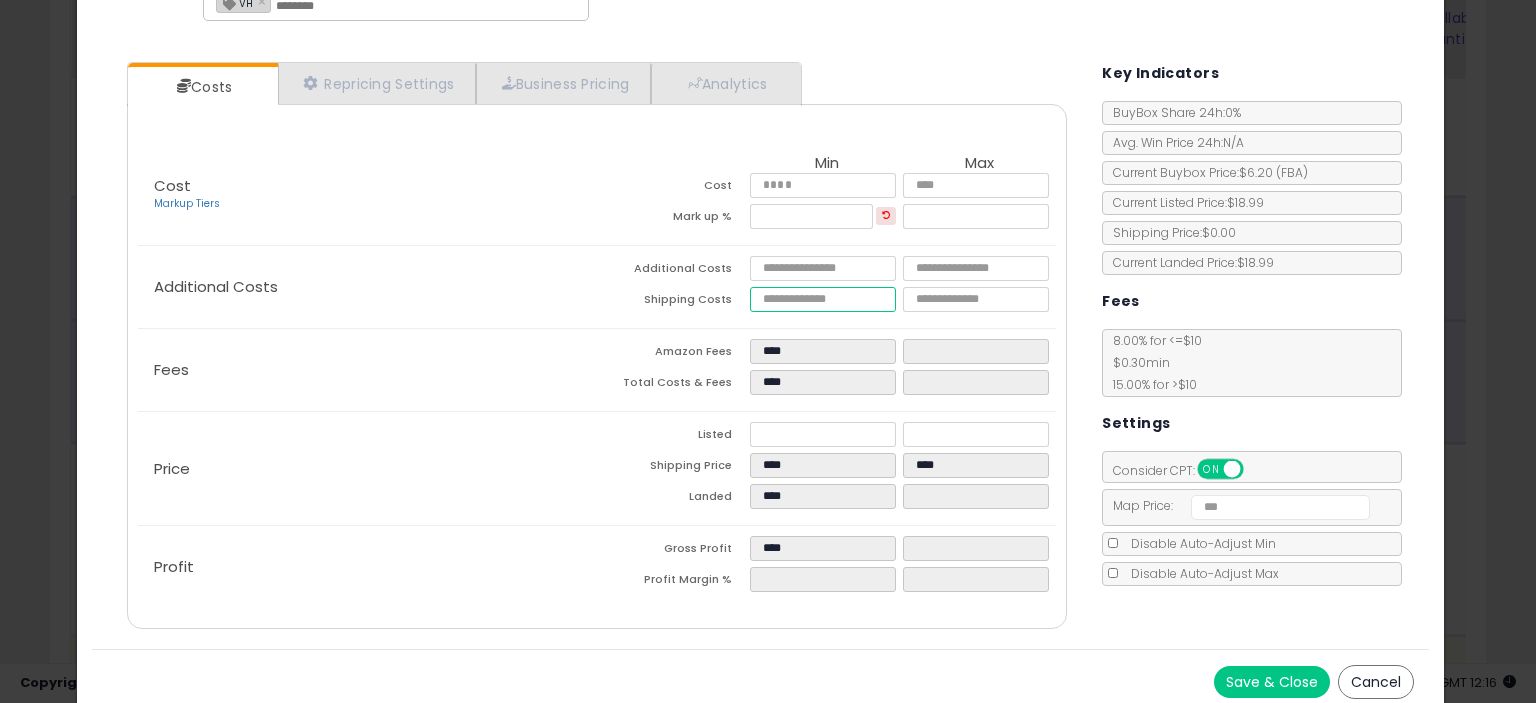 scroll, scrollTop: 136, scrollLeft: 0, axis: vertical 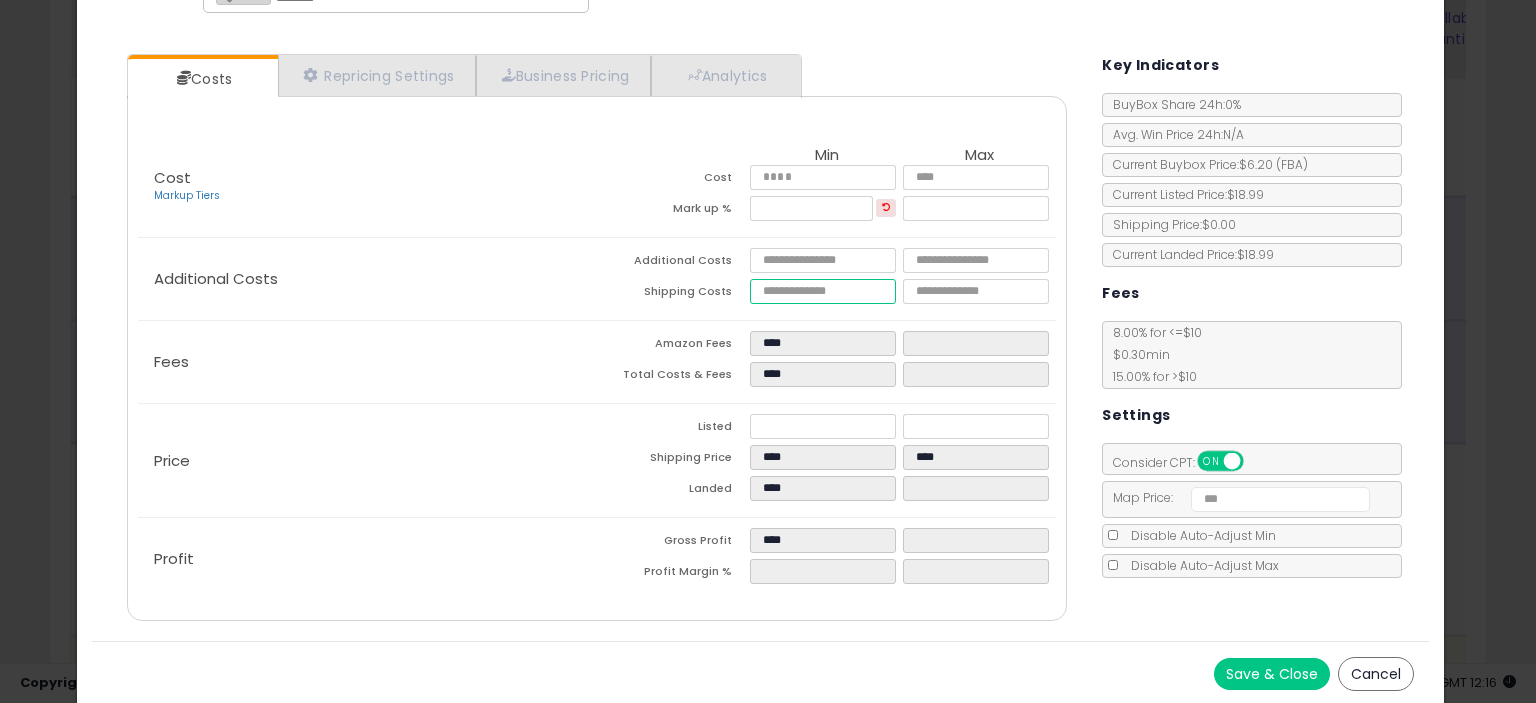 type on "****" 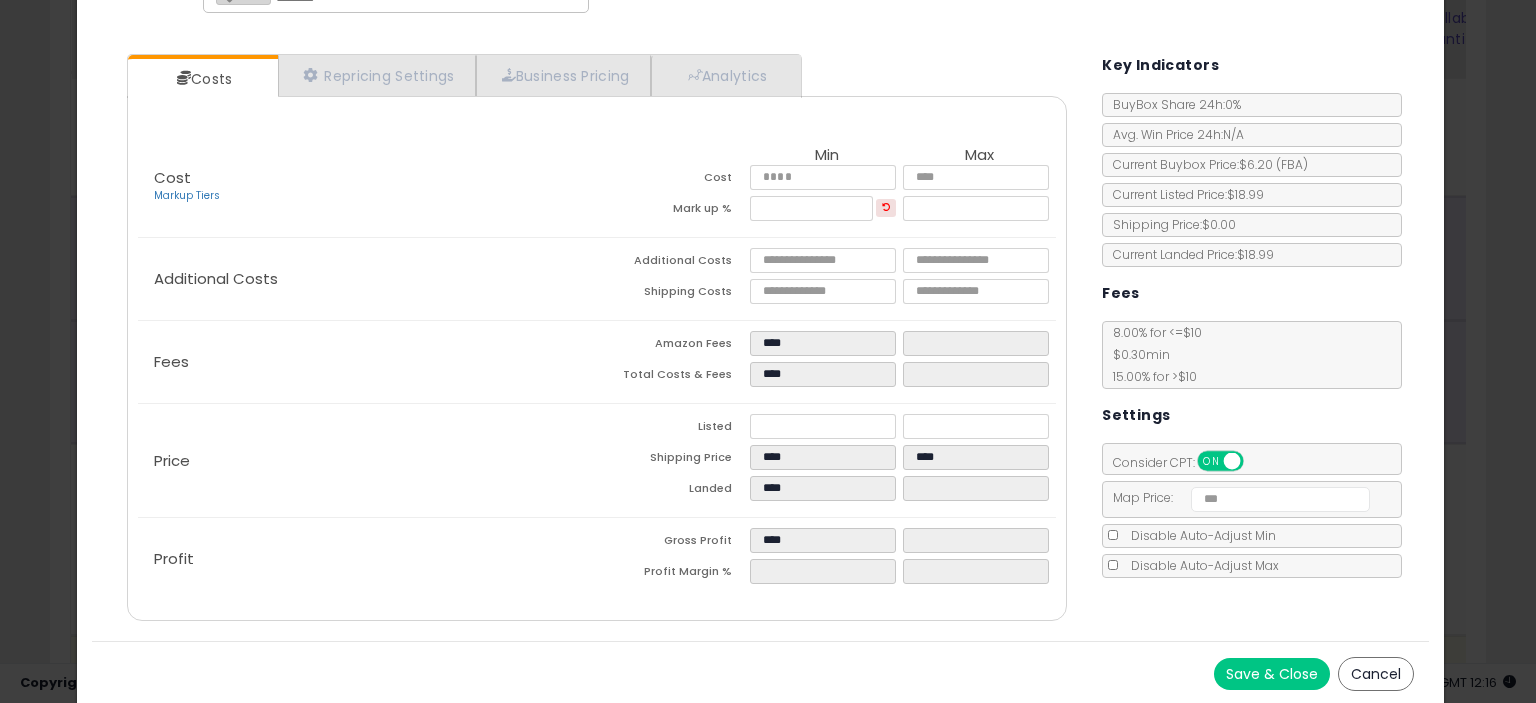 type on "****" 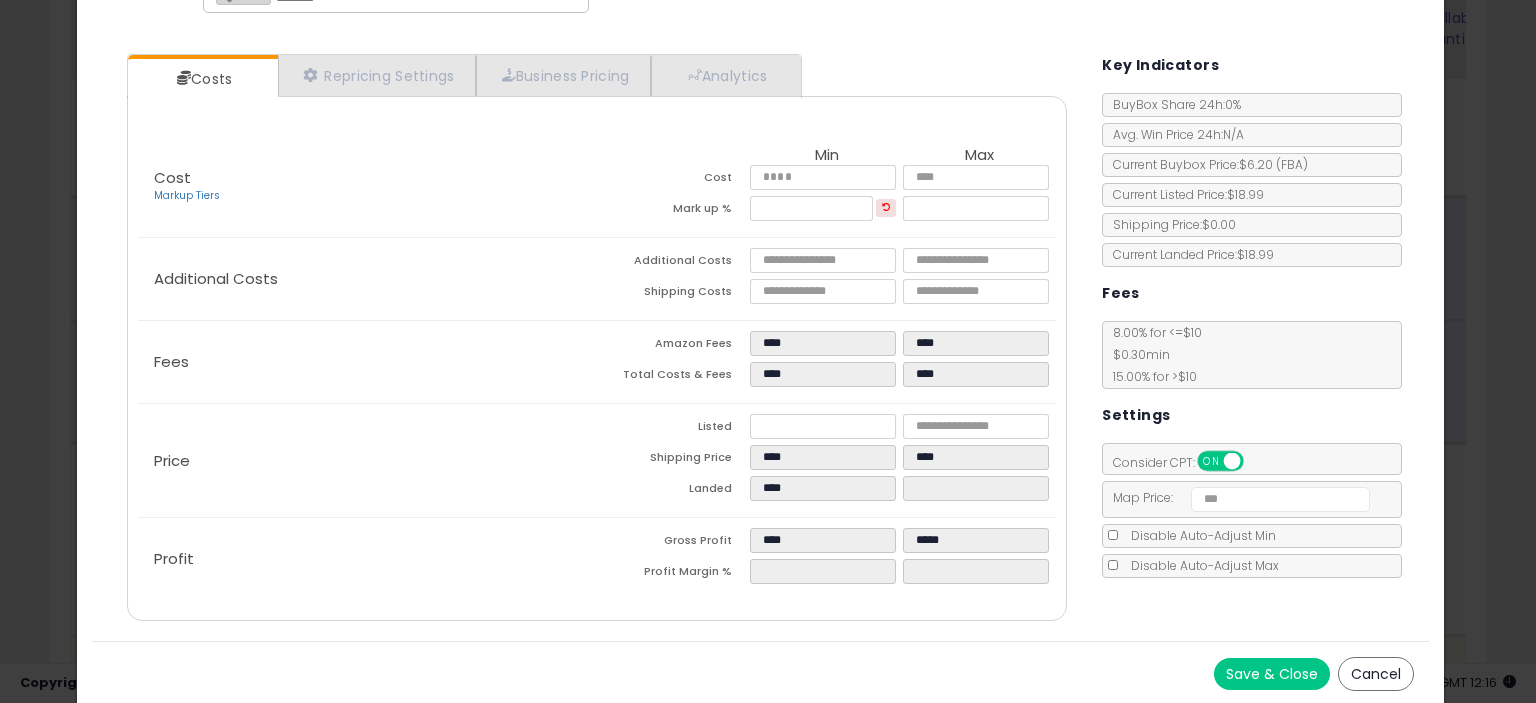 click on "Save & Close" at bounding box center (1272, 674) 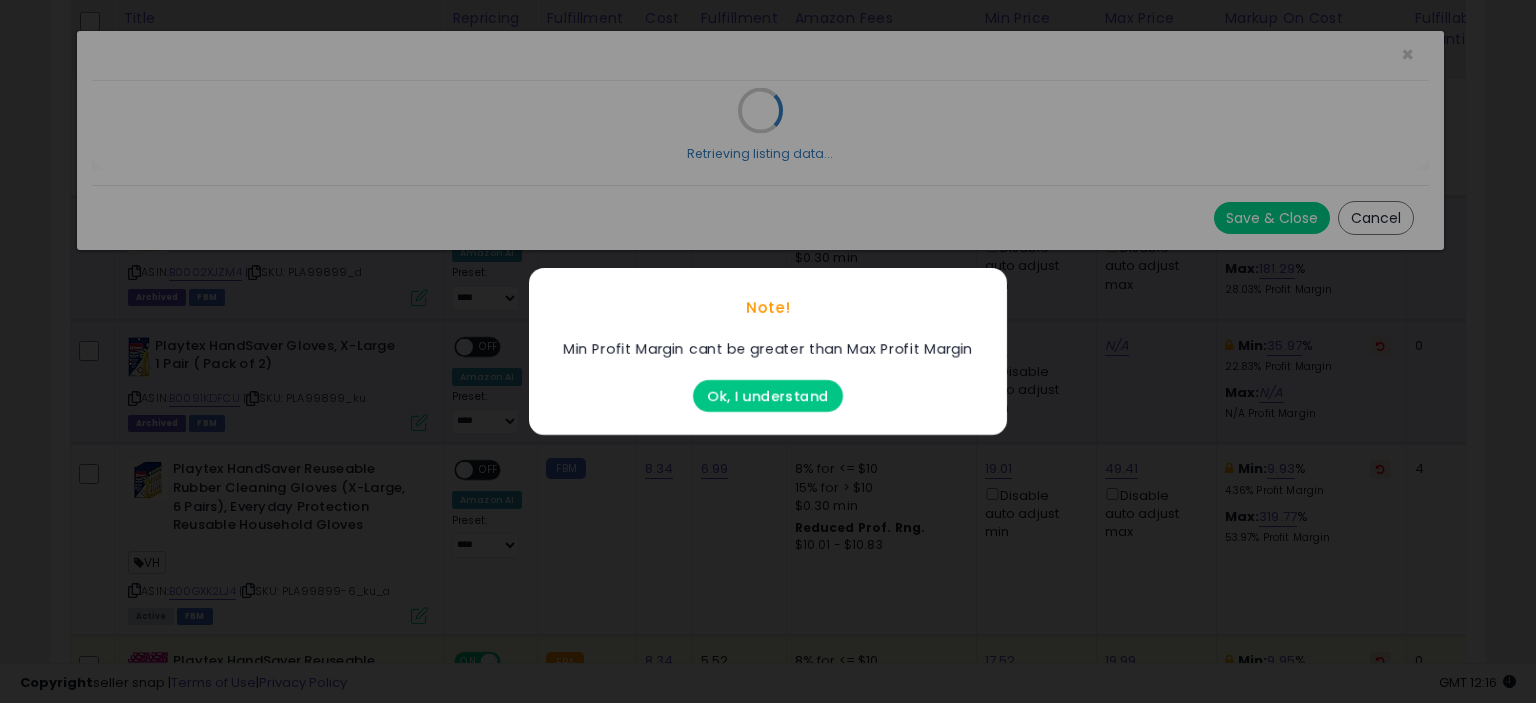 click on "Ok, I understand" at bounding box center [768, 396] 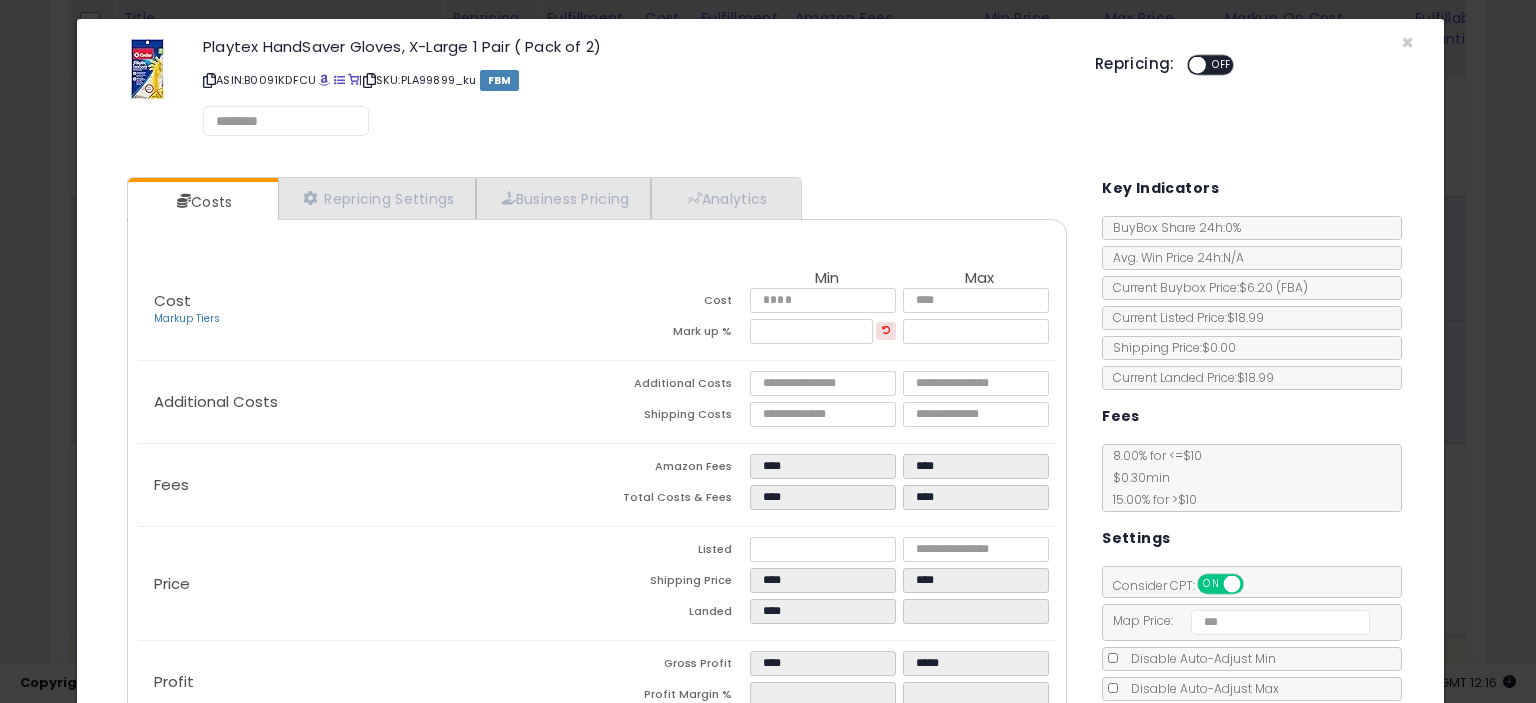 scroll, scrollTop: 0, scrollLeft: 0, axis: both 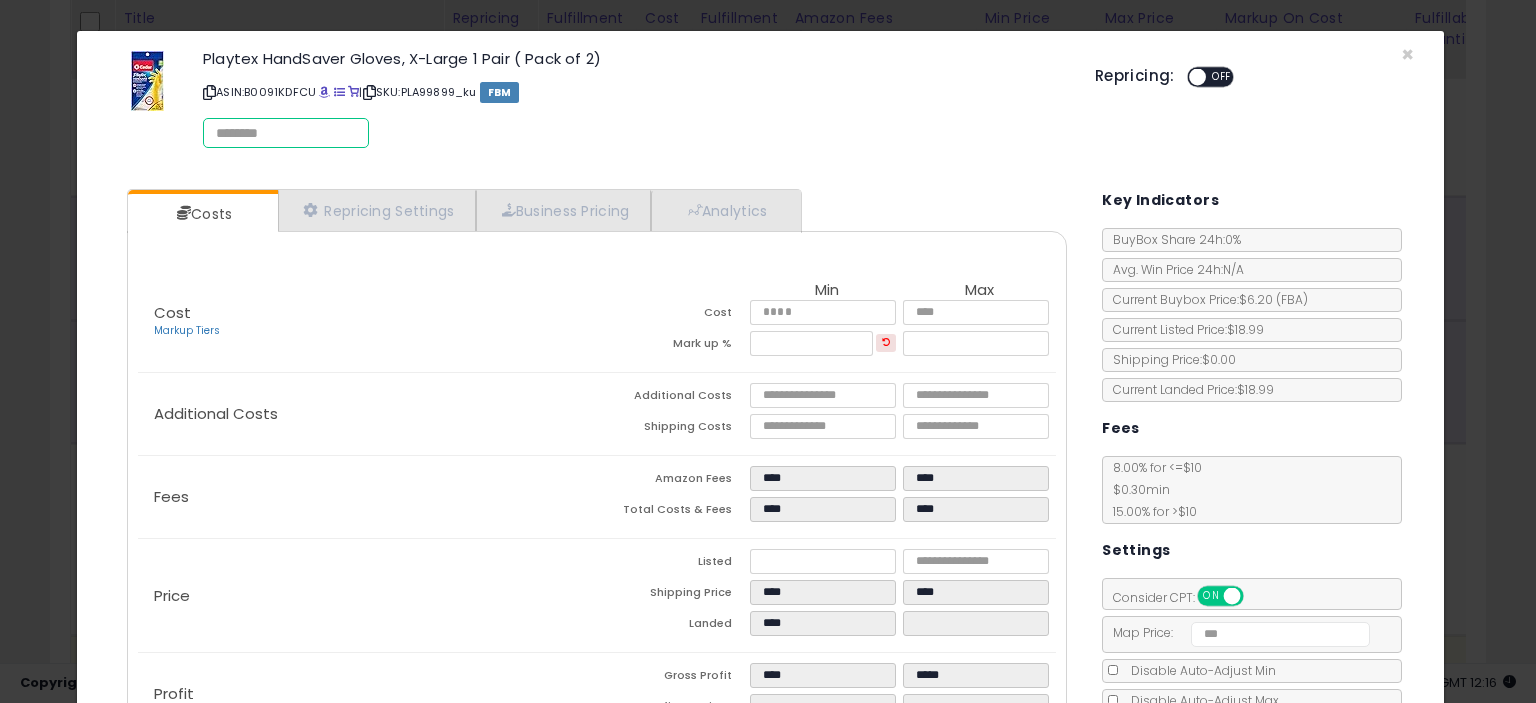 click at bounding box center (286, 133) 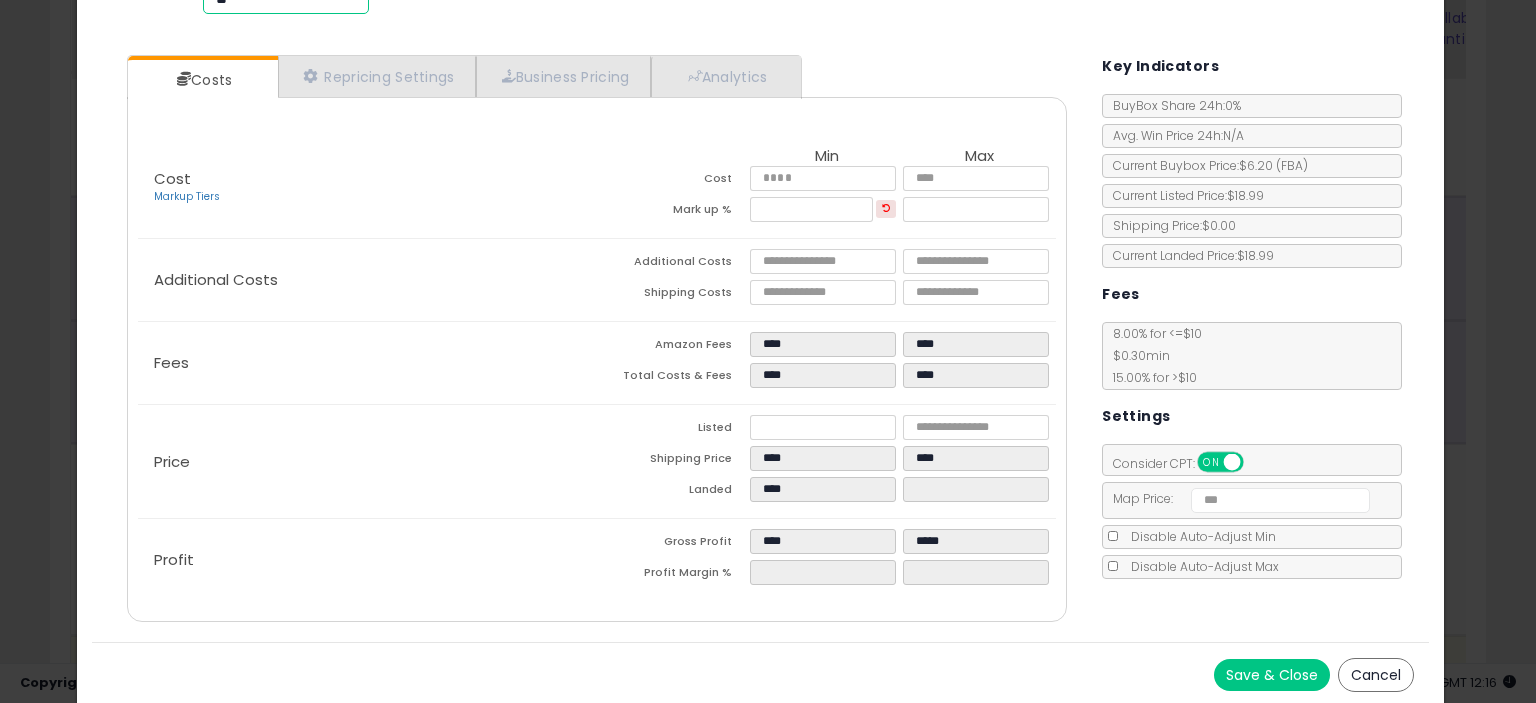 scroll, scrollTop: 136, scrollLeft: 0, axis: vertical 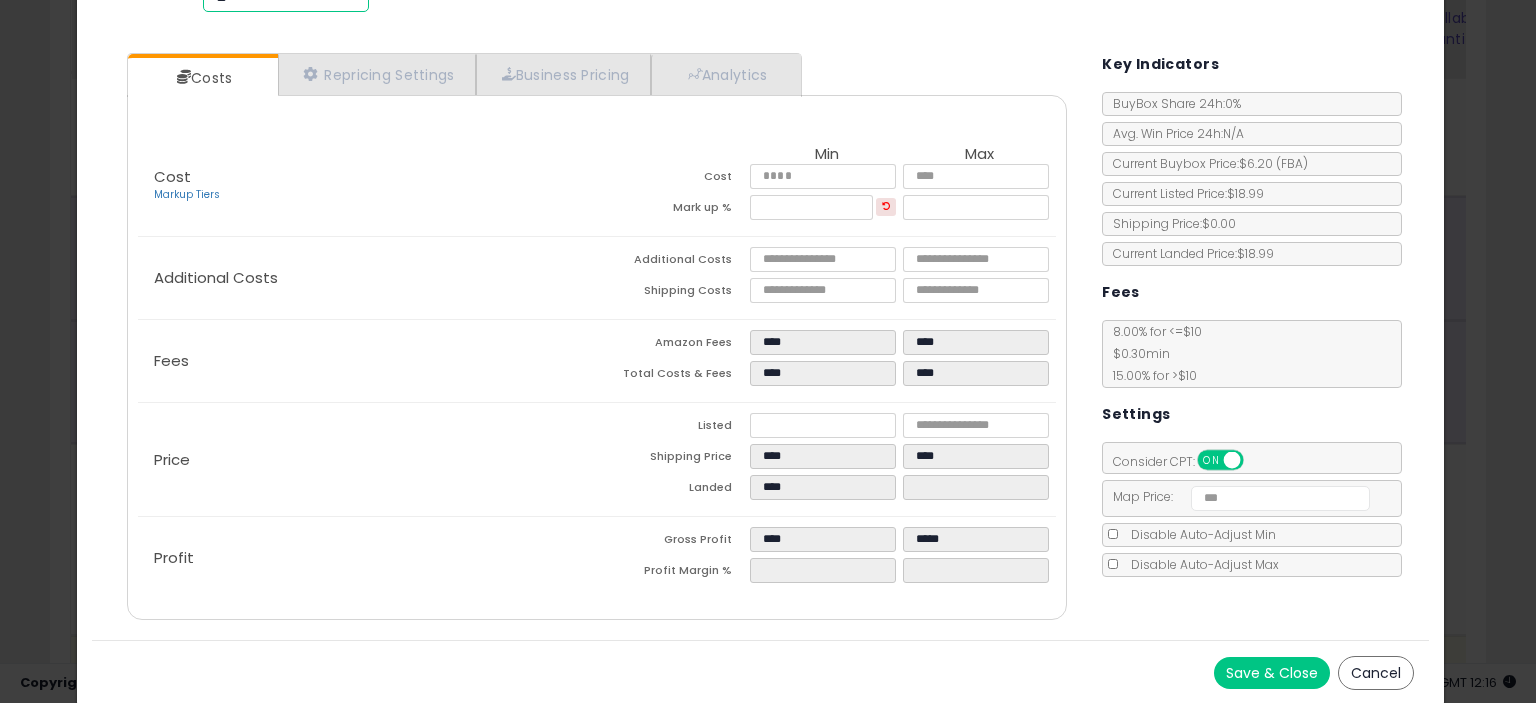 type on "**" 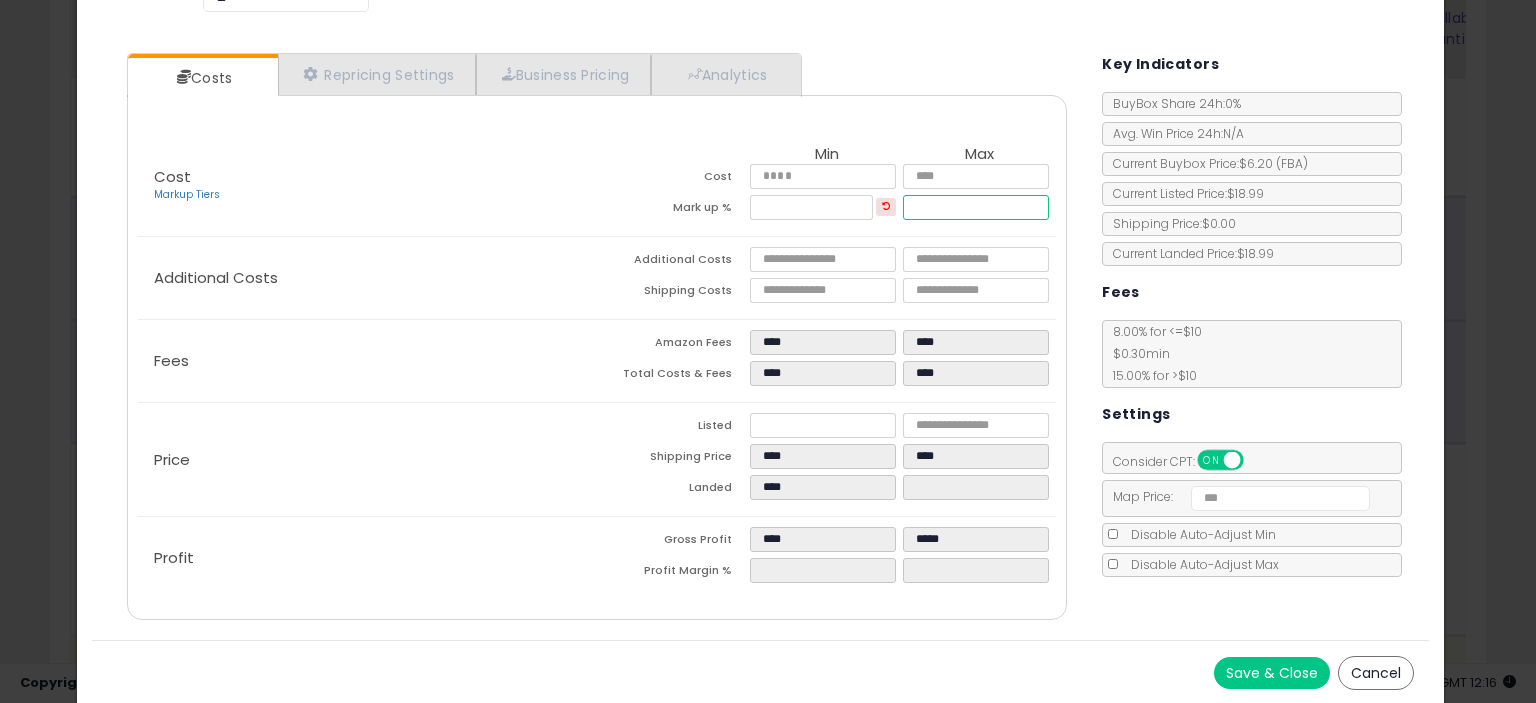drag, startPoint x: 904, startPoint y: 205, endPoint x: 1001, endPoint y: 208, distance: 97.04638 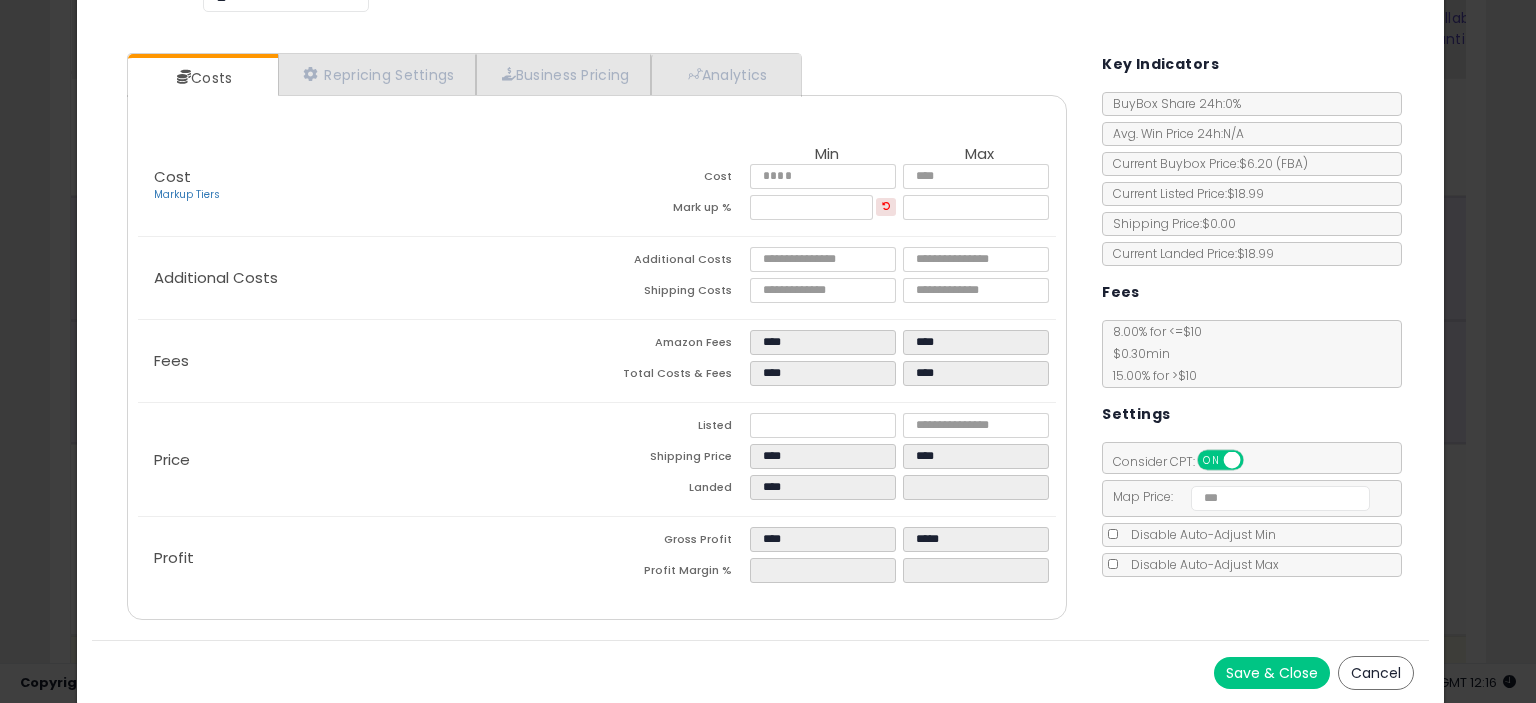 type on "******" 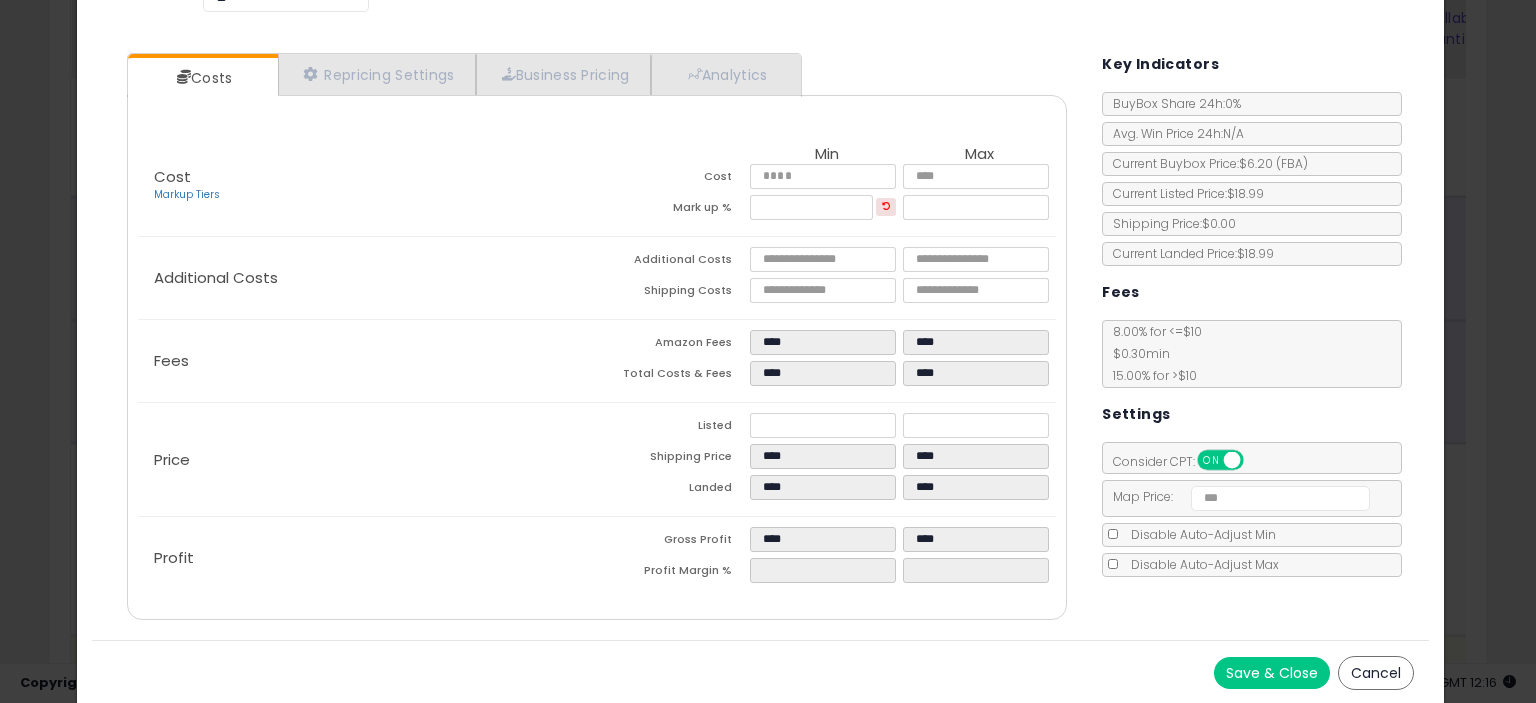 click on "Key Indicators
BuyBox Share 24h:  0%
Avg. Win Price 24h:  N/A
Current Buybox Price:
$6.20   ( FBA )
Current Listed Price:  $18.99
Shipping Price:  $0.00
Current Landed Price:  $18.99
Fees
8.00 % for <=  $10
$0.30  min
15.00 % for > $10
Settings
Consider CPT:
ON   OFF
Map Price:
Disable Auto-Adjust Min
Disable Auto-Adjust Max" at bounding box center [1250, 307] 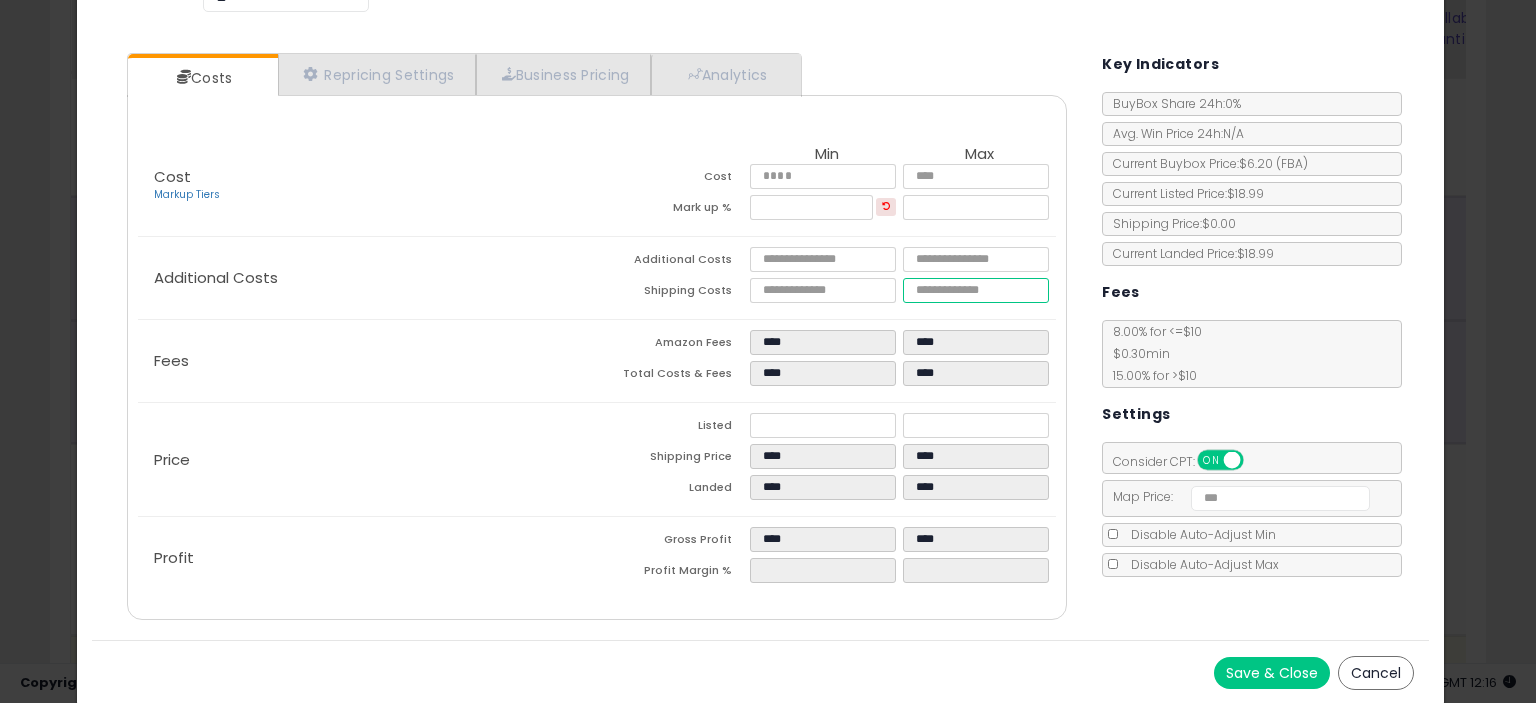 click on "****" at bounding box center (975, 290) 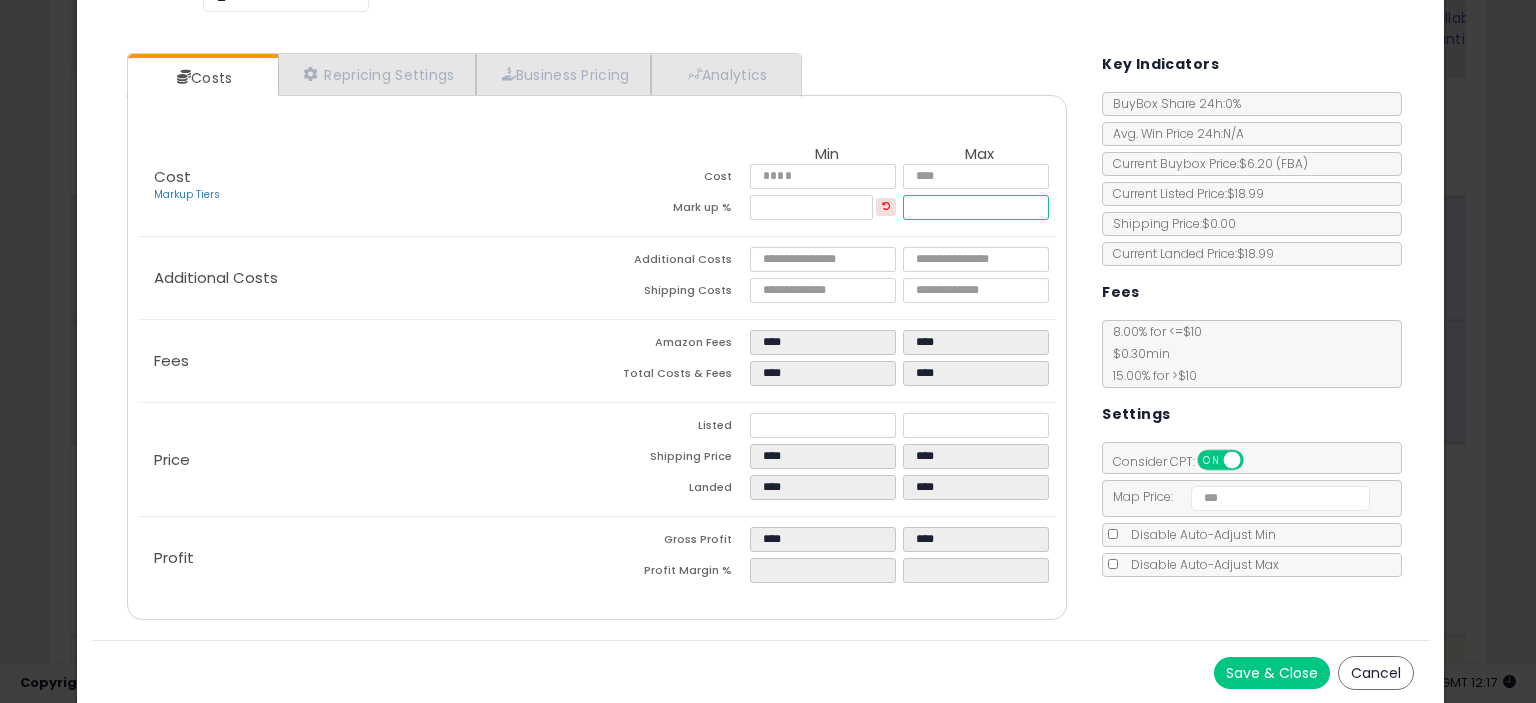 click on "******" at bounding box center (975, 207) 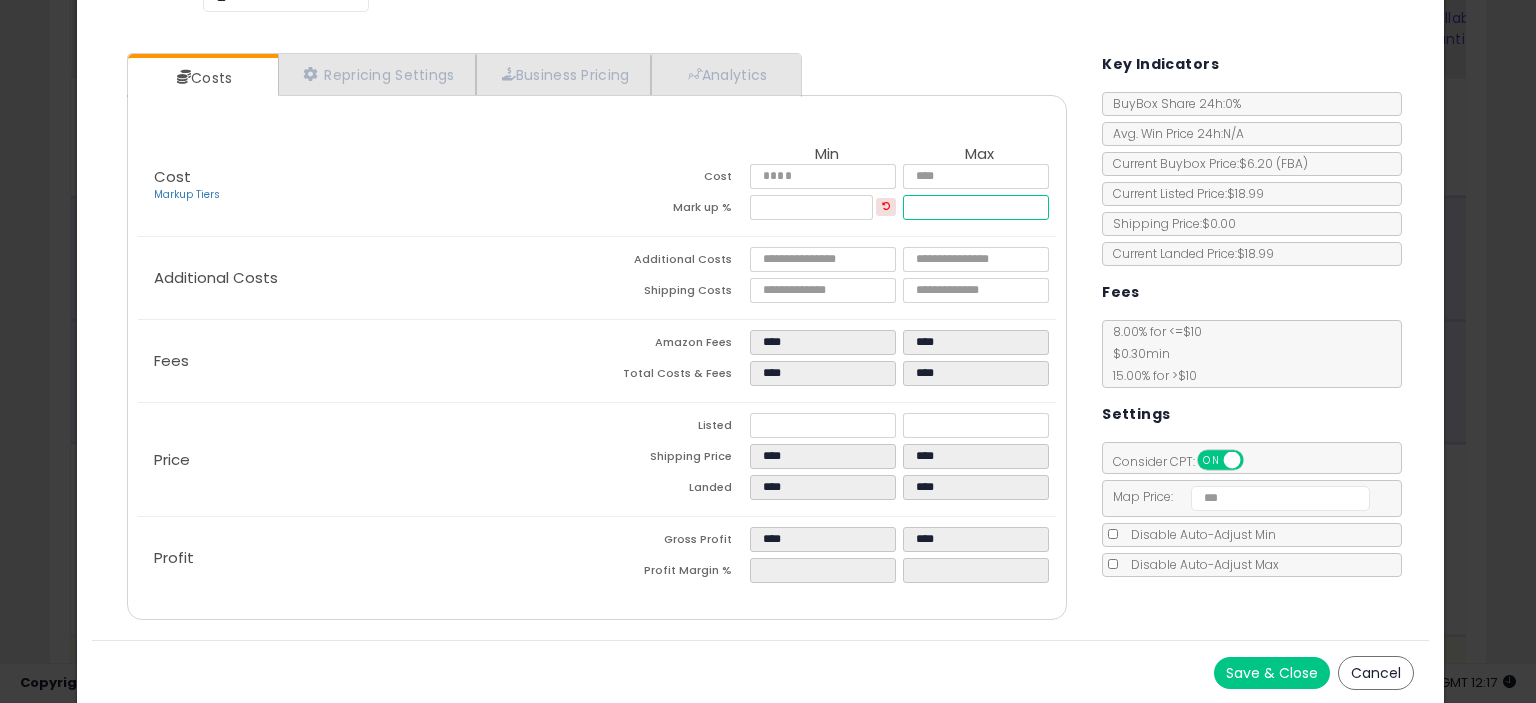type on "******" 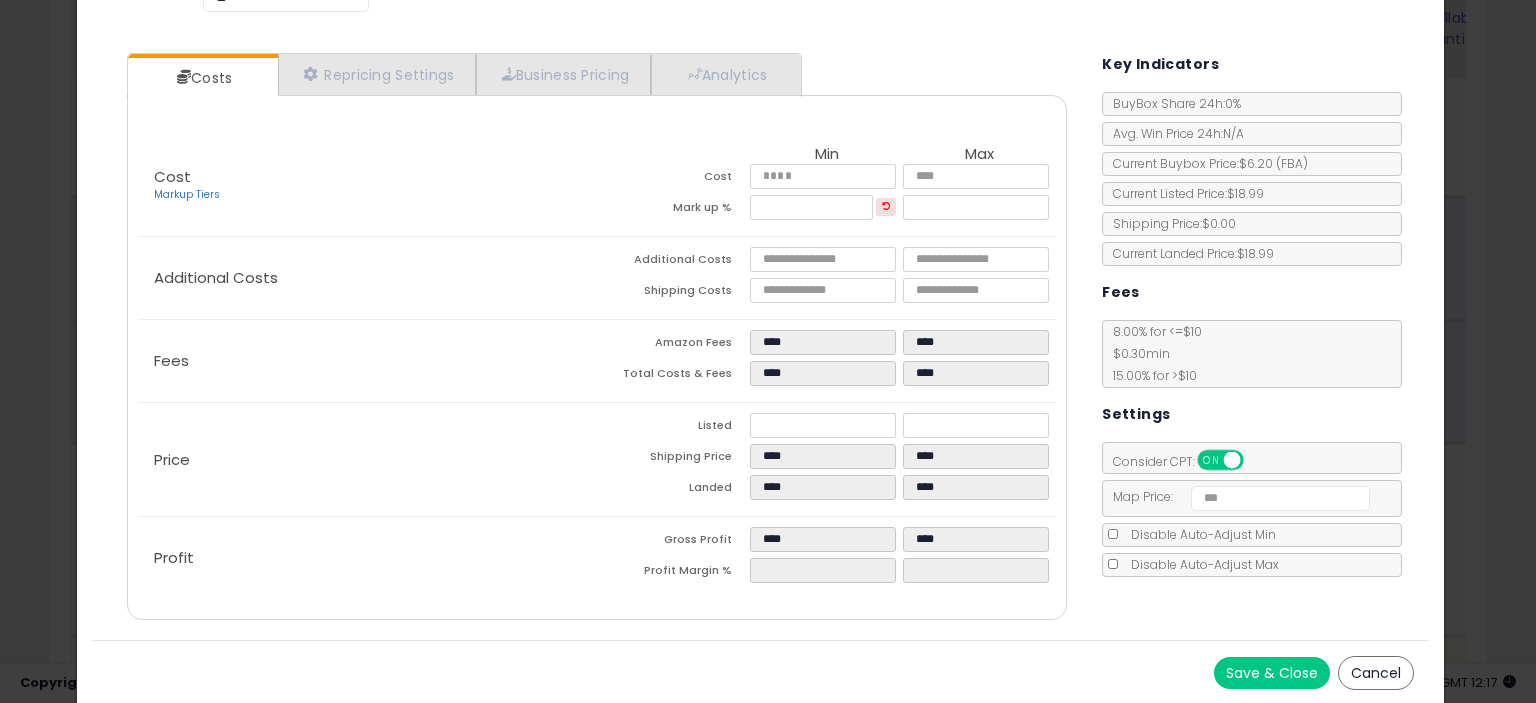 type on "****" 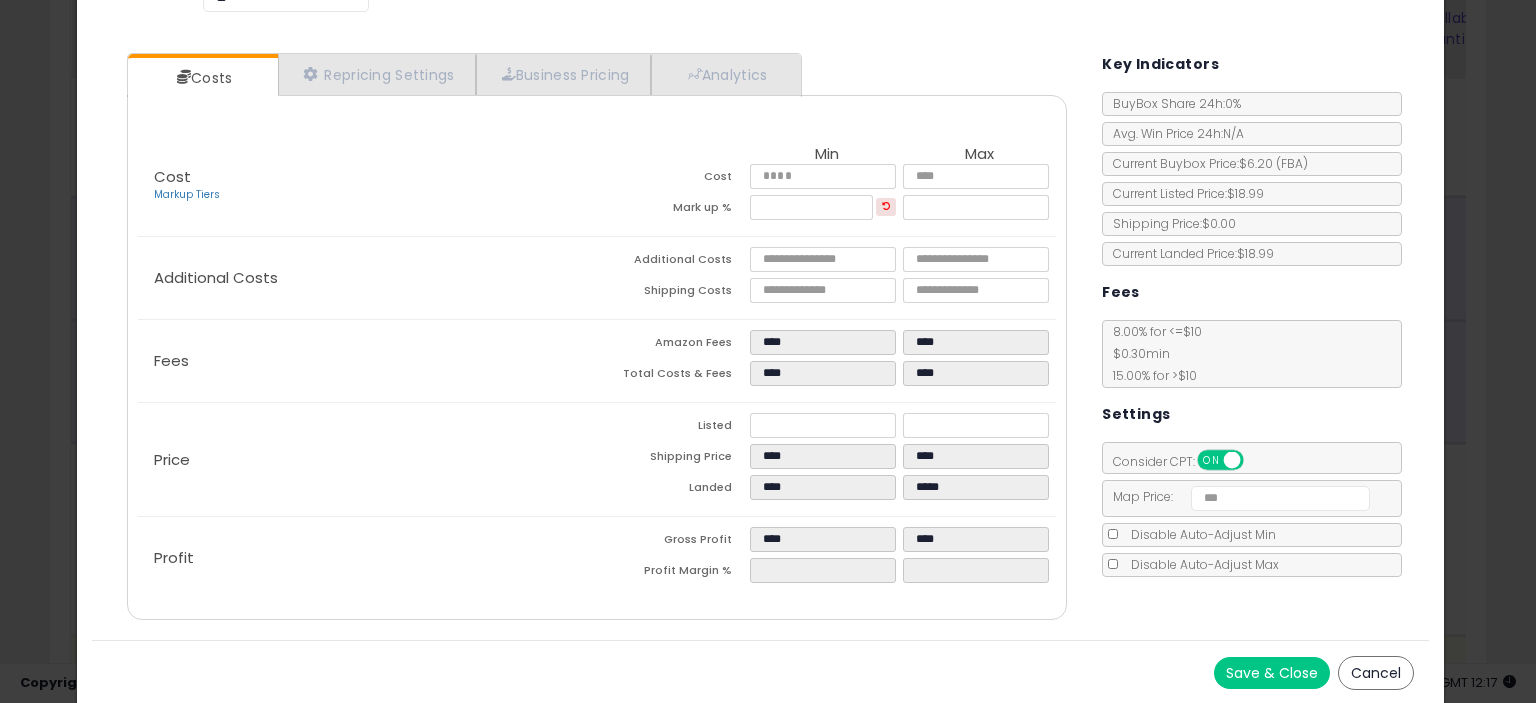 click on "Cost
Markup Tiers
Min
Max
Cost
****
****
Mark up %
*****
******
Additional Costs
Additional Costs" at bounding box center (597, 367) 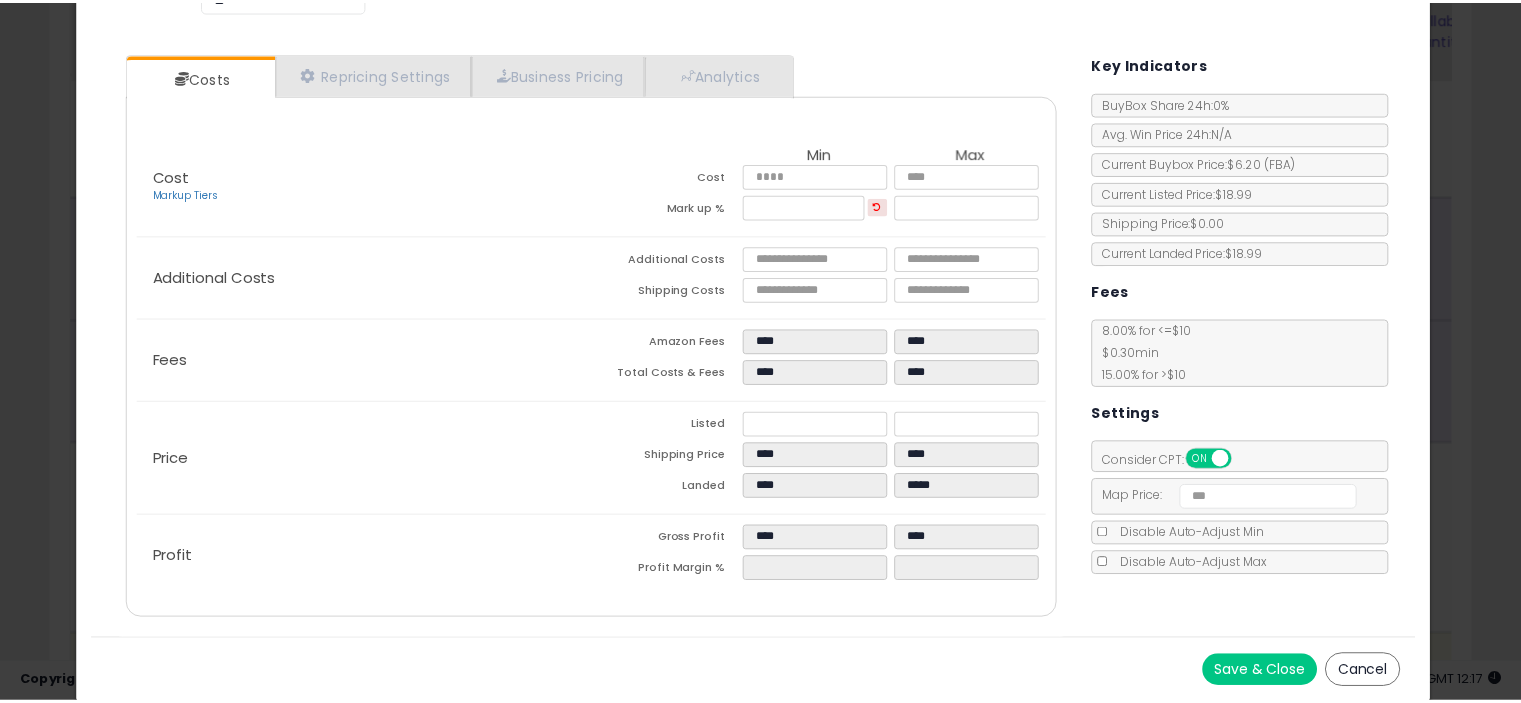 scroll, scrollTop: 0, scrollLeft: 0, axis: both 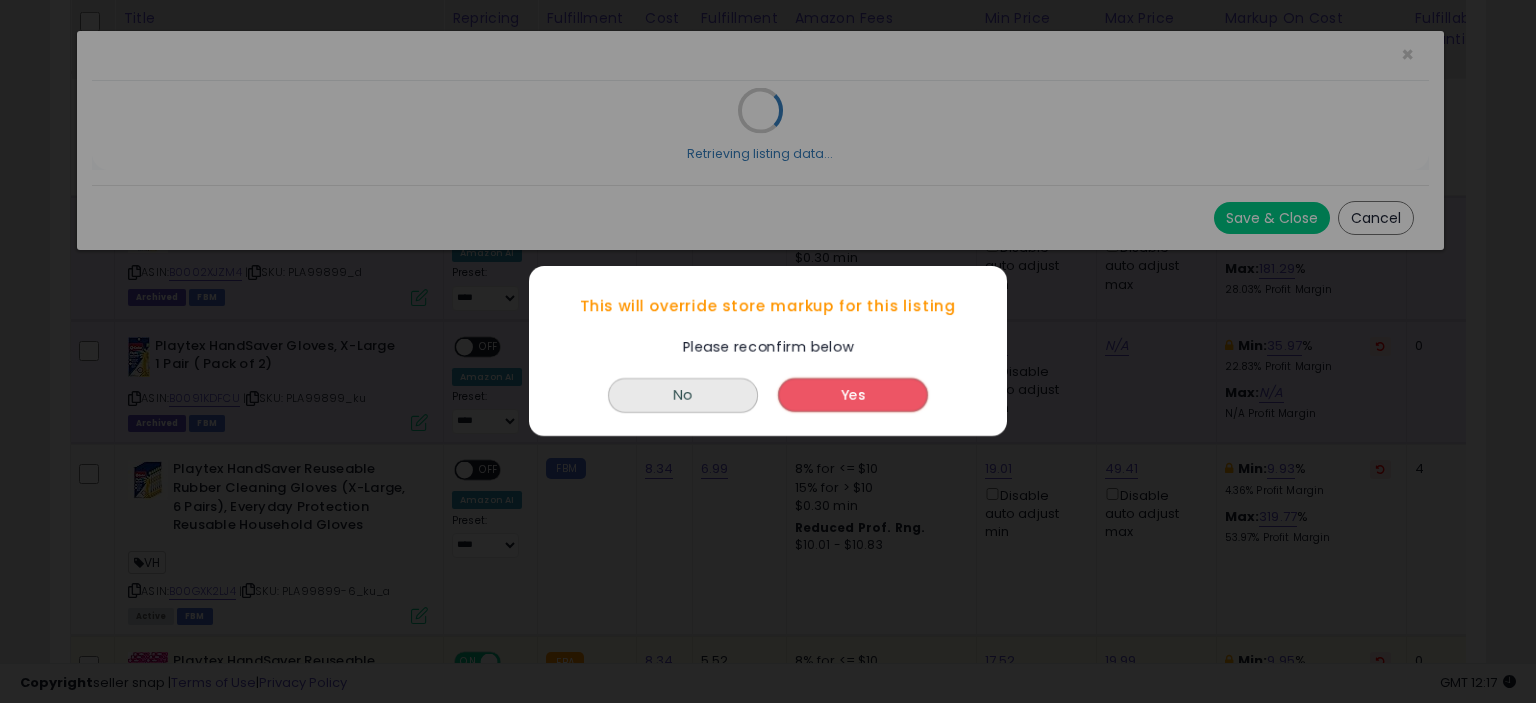 click on "Yes" at bounding box center [853, 396] 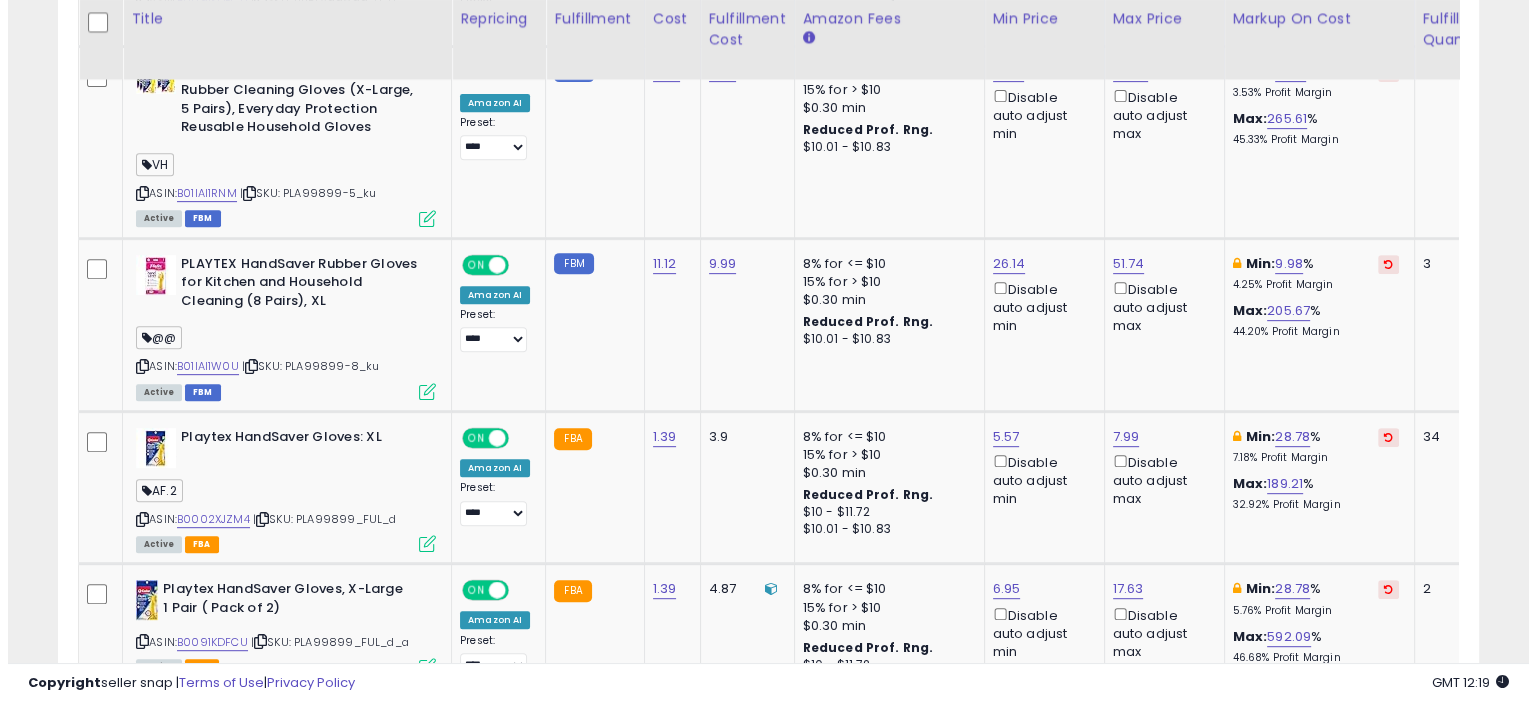scroll, scrollTop: 830, scrollLeft: 0, axis: vertical 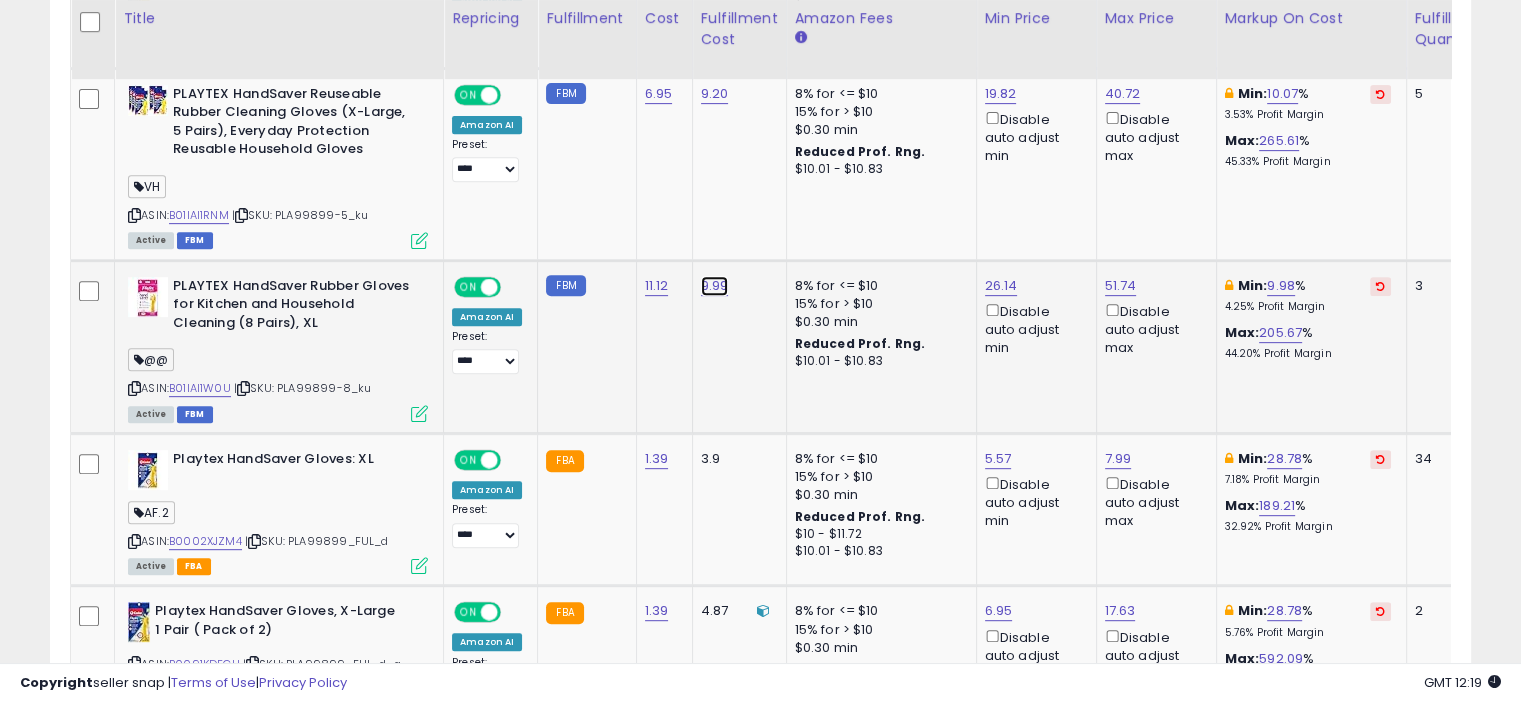 click on "9.99" at bounding box center [715, -222] 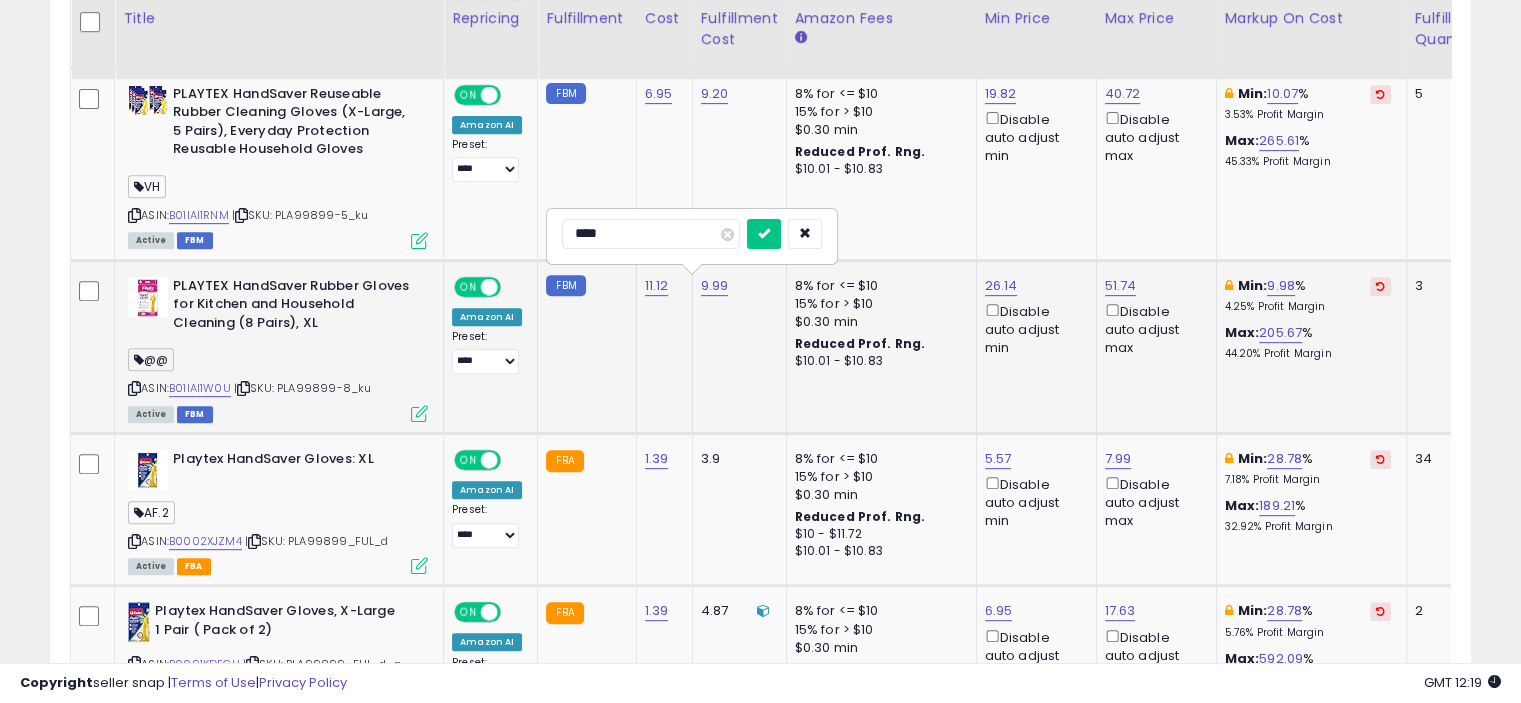 click at bounding box center (419, 413) 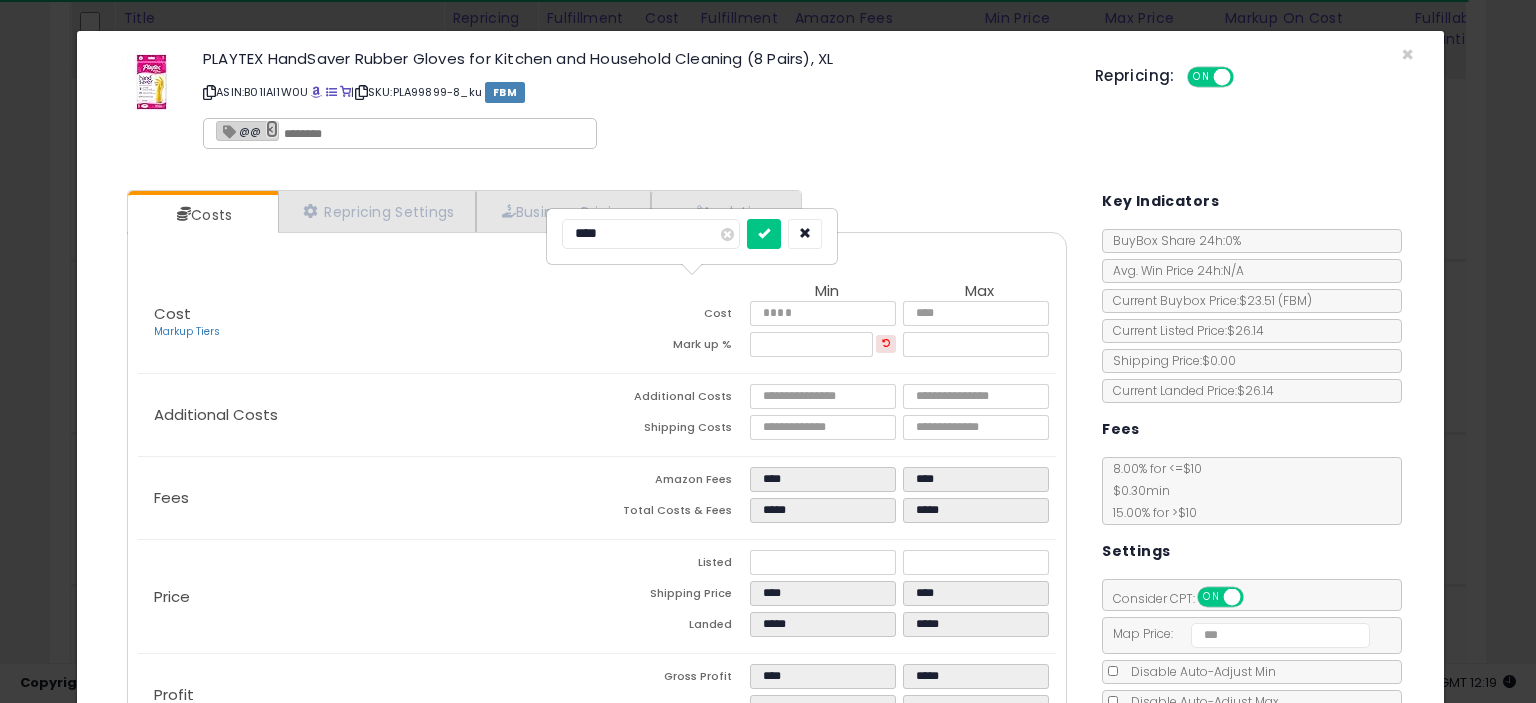 click on "×" at bounding box center [272, 129] 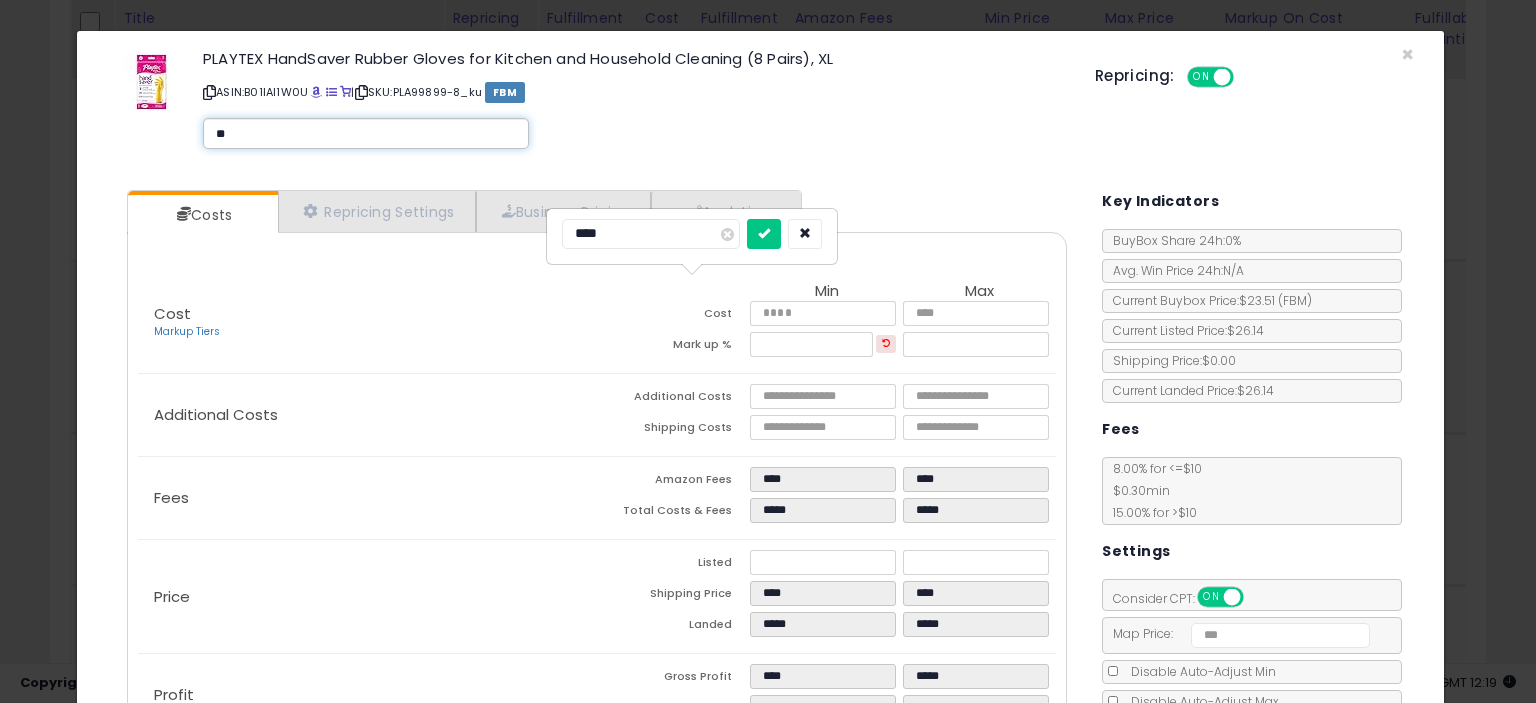 type on "**" 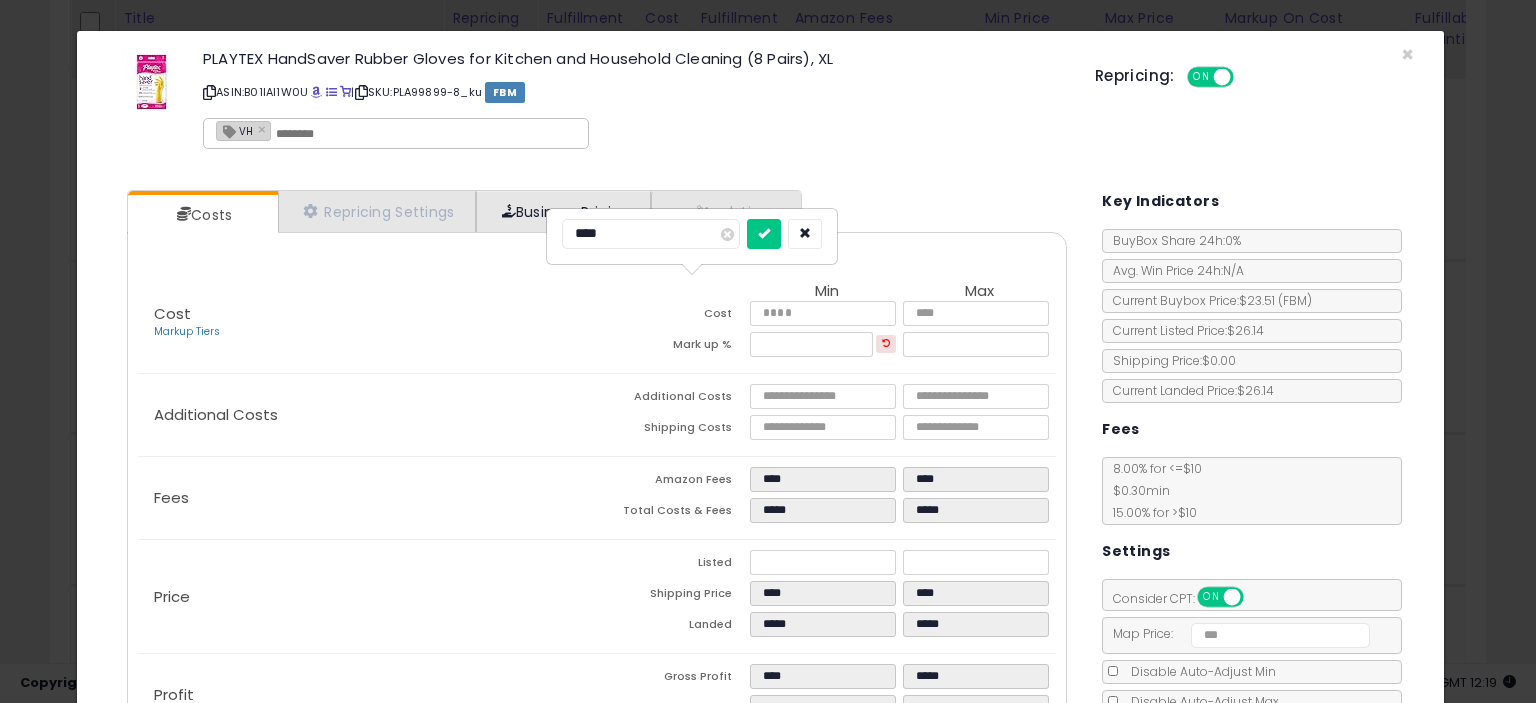 drag, startPoint x: 637, startPoint y: 241, endPoint x: 513, endPoint y: 227, distance: 124.78782 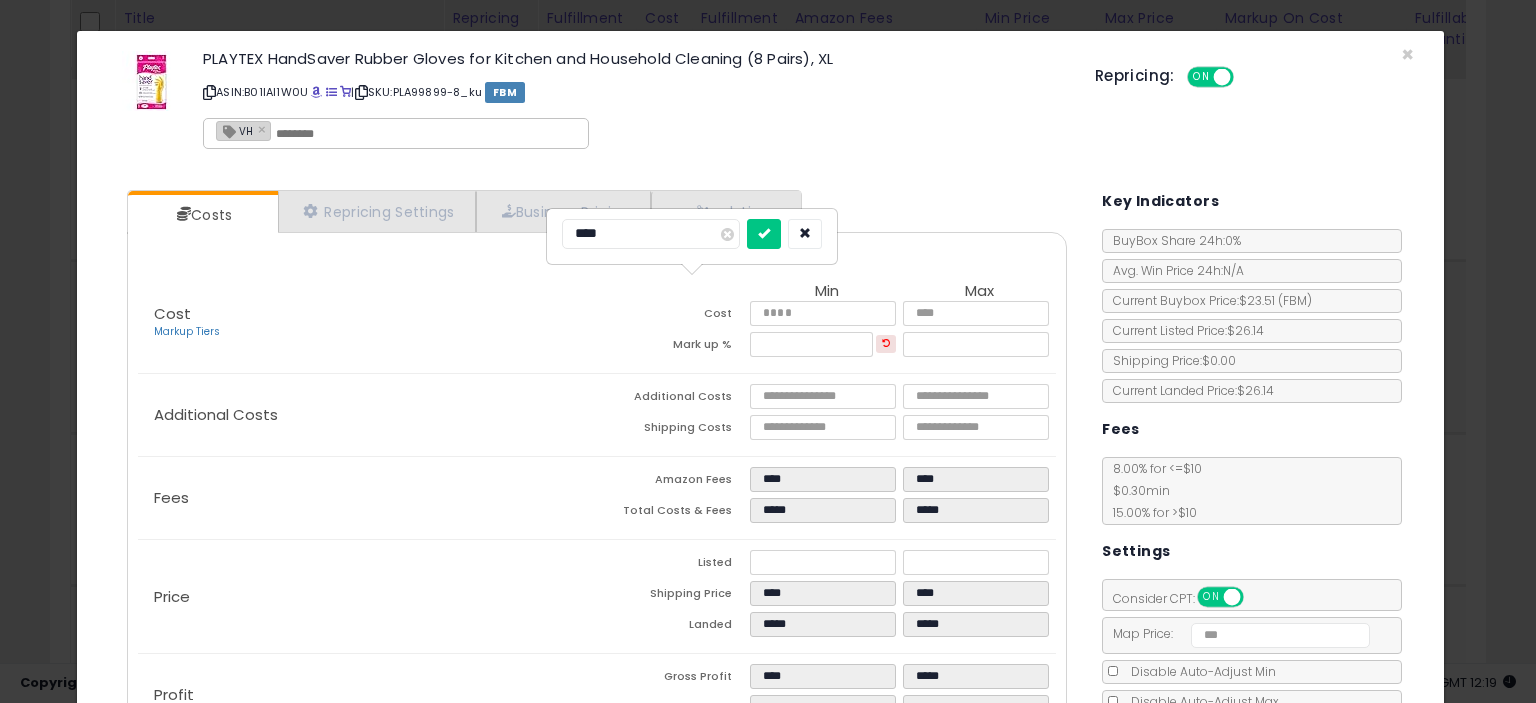 drag, startPoint x: 606, startPoint y: 226, endPoint x: 684, endPoint y: 255, distance: 83.21658 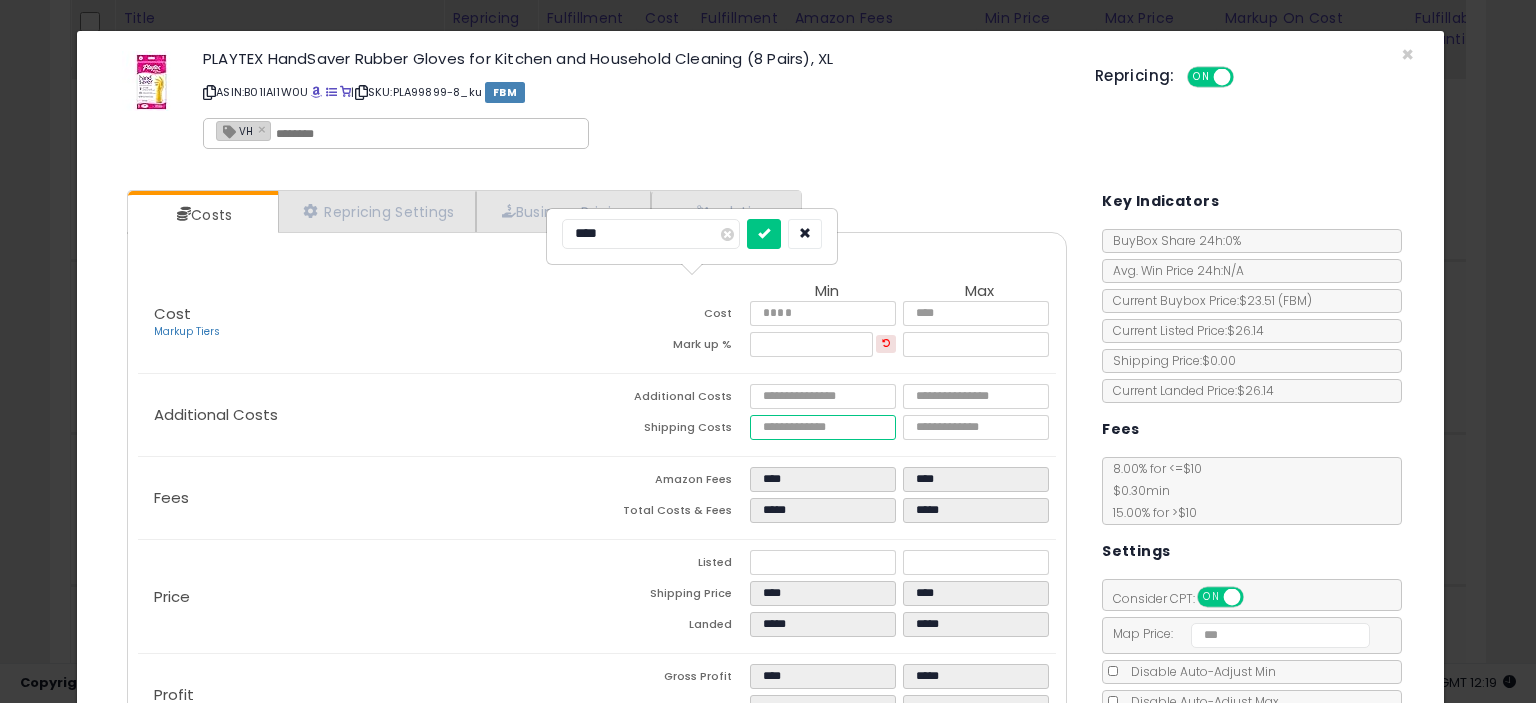 click on "****" at bounding box center [822, 427] 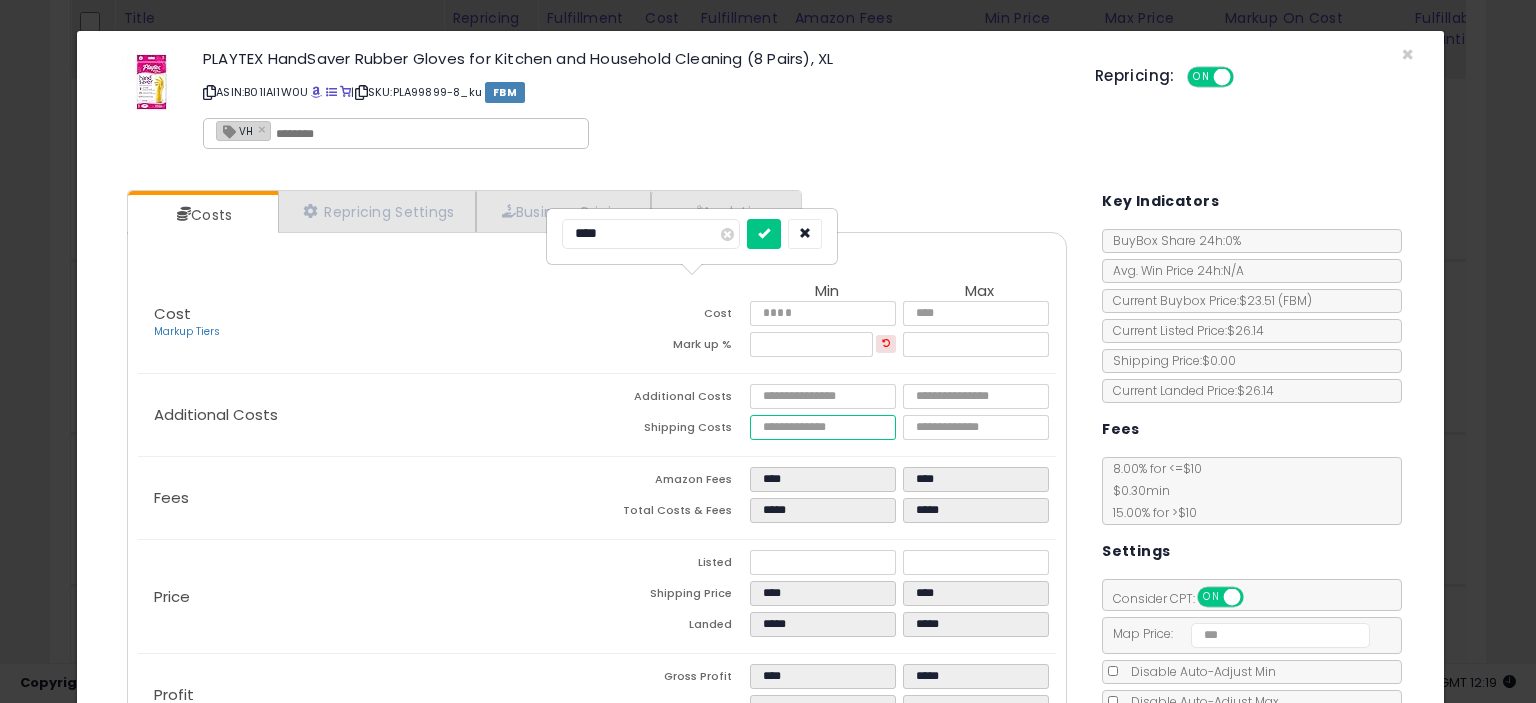 type on "*" 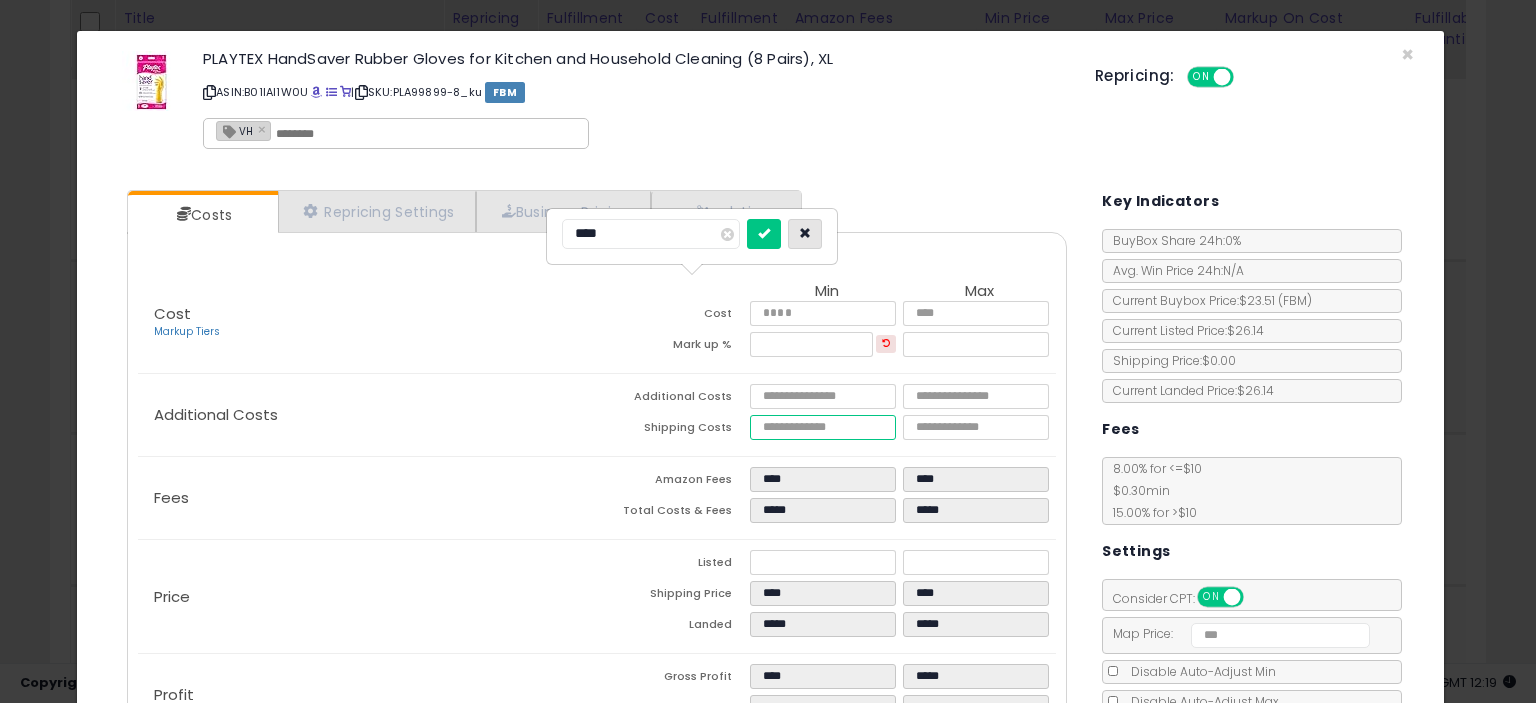 type on "****" 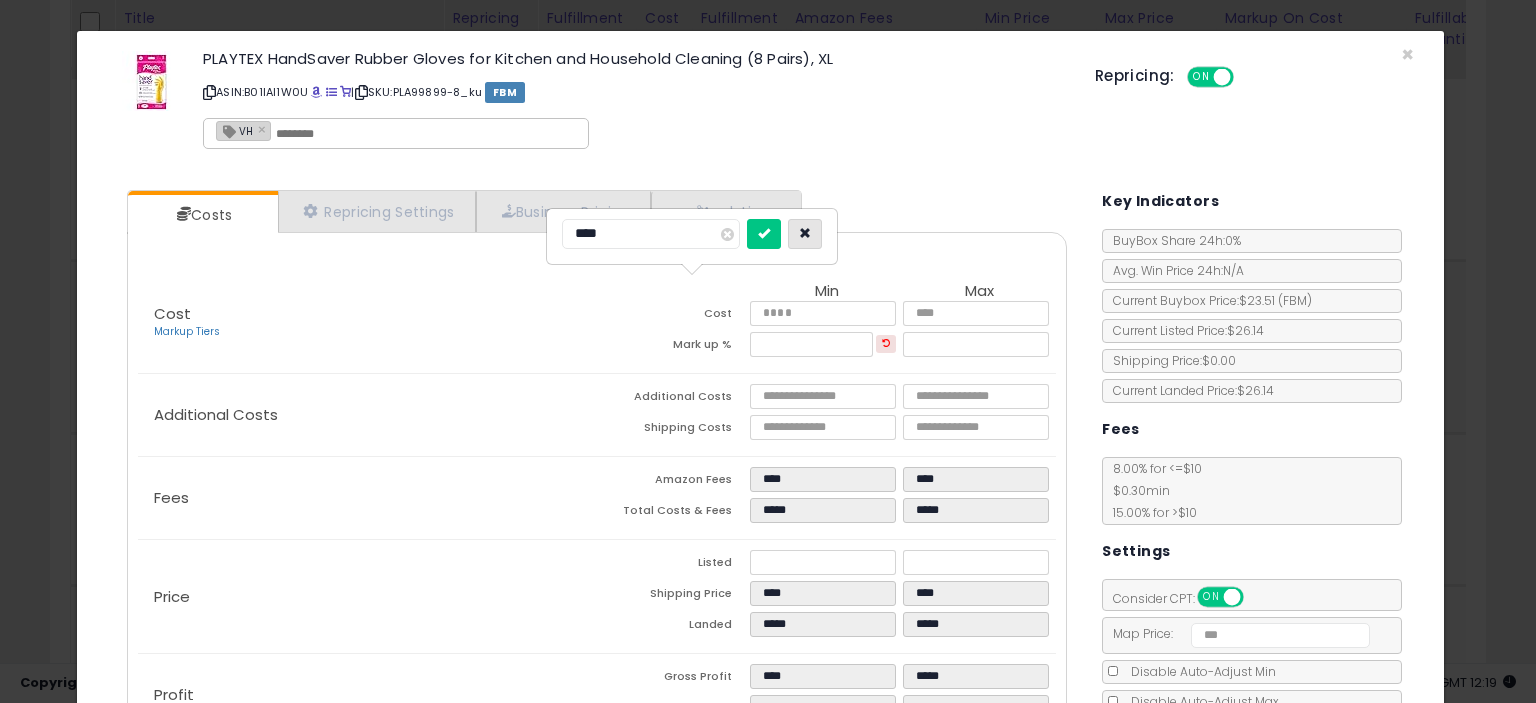 type on "****" 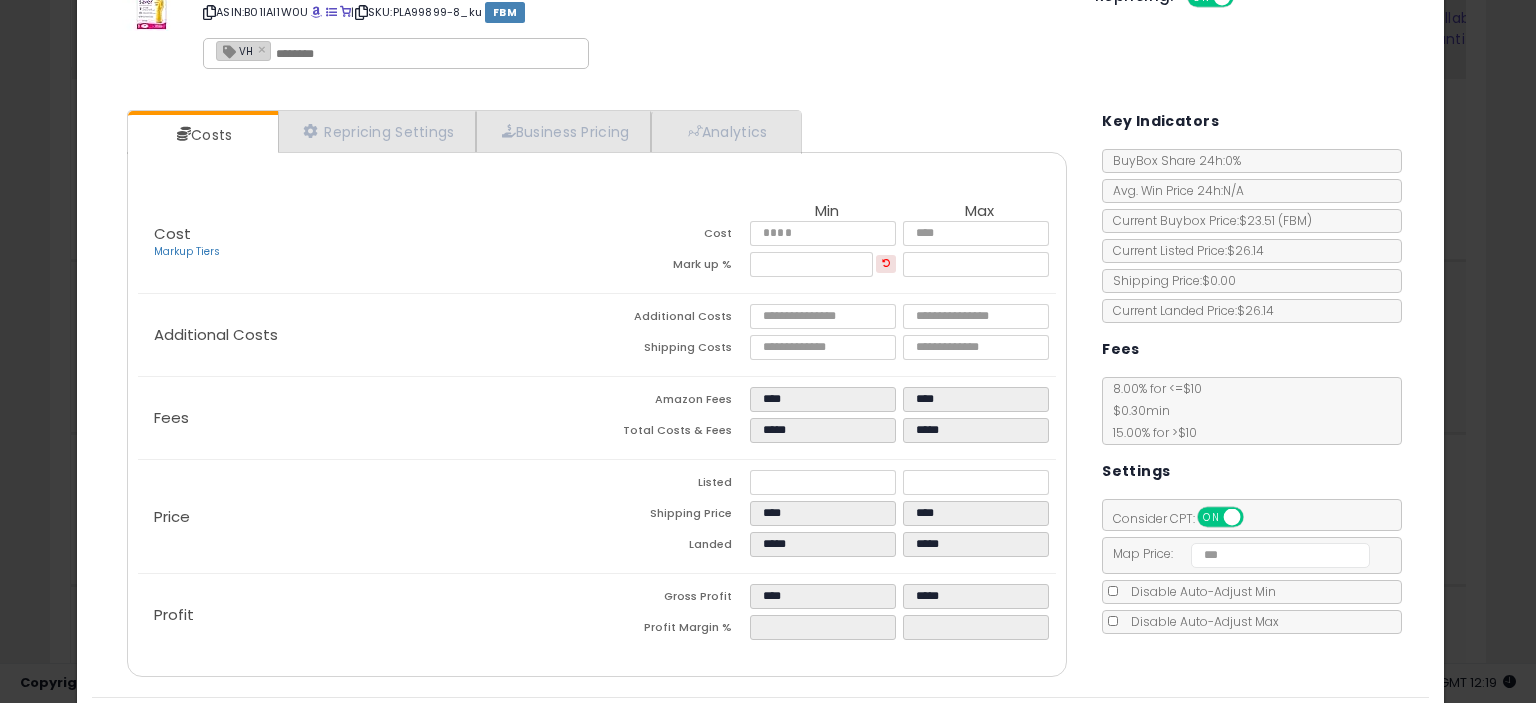 scroll, scrollTop: 136, scrollLeft: 0, axis: vertical 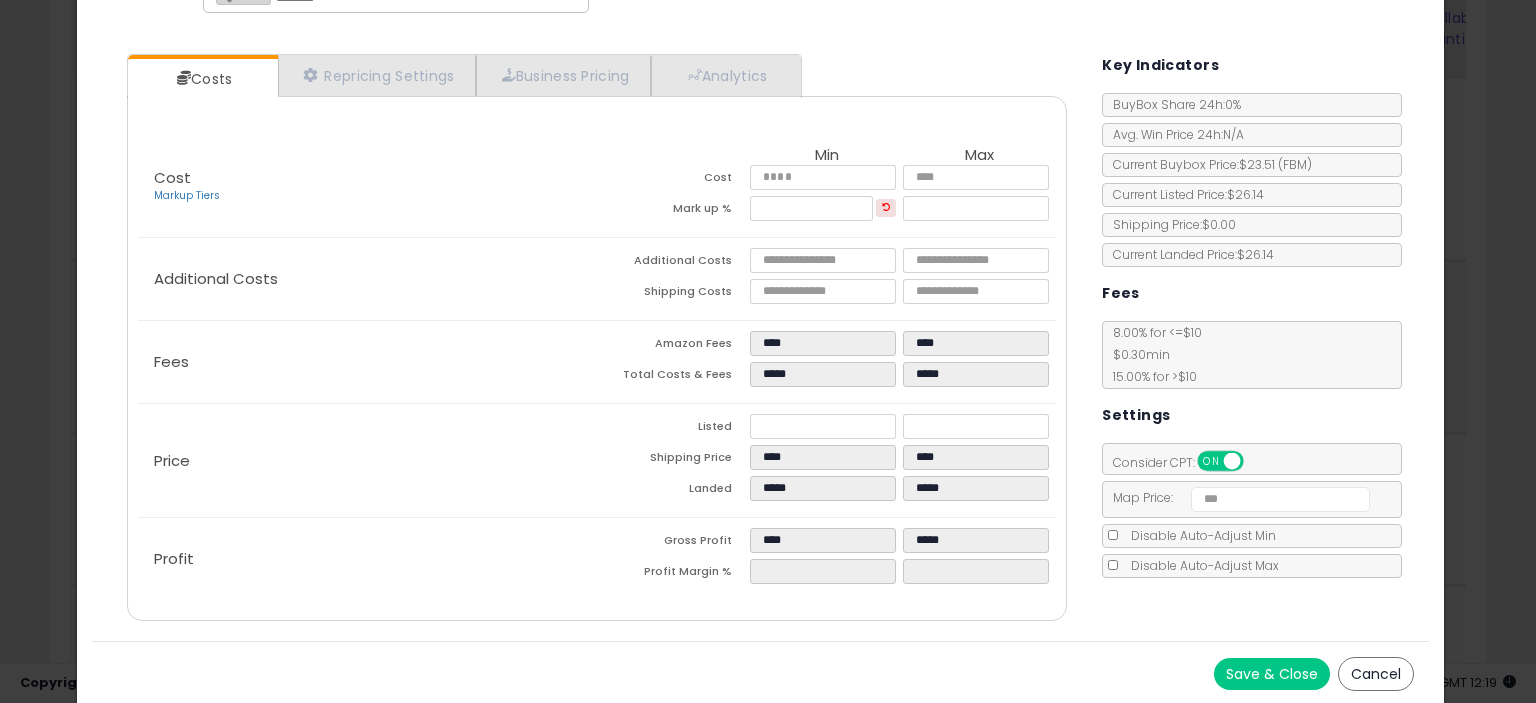 click on "Save & Close" at bounding box center (1272, 674) 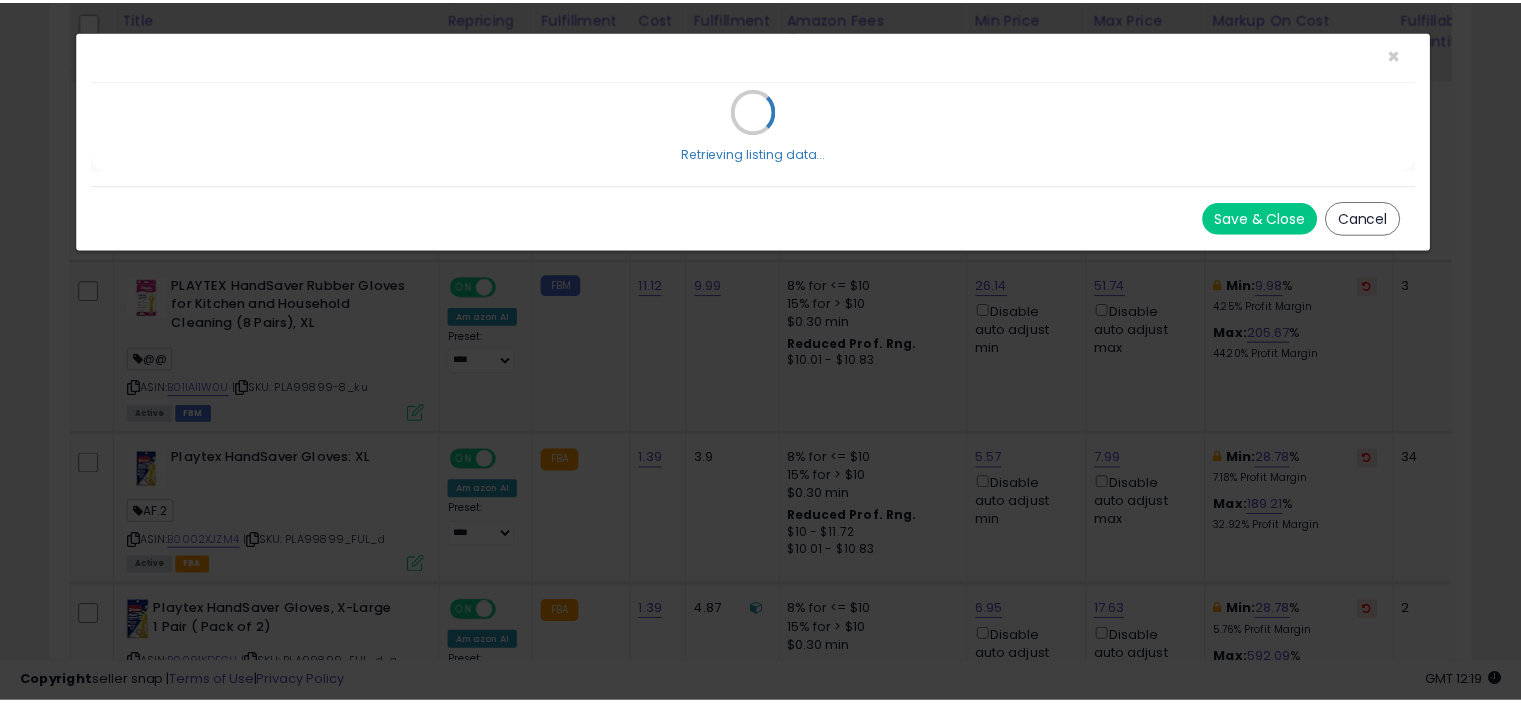 scroll, scrollTop: 0, scrollLeft: 0, axis: both 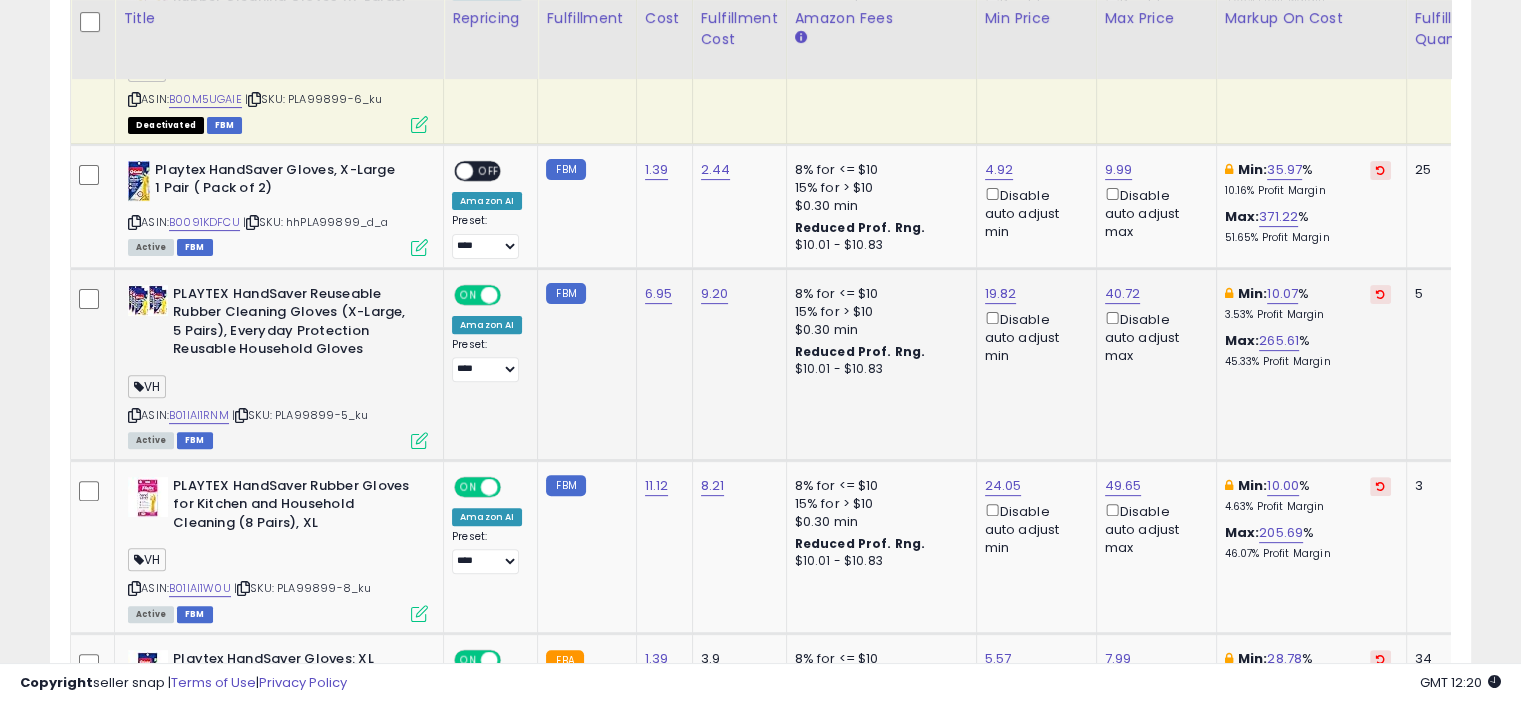 click at bounding box center (419, 440) 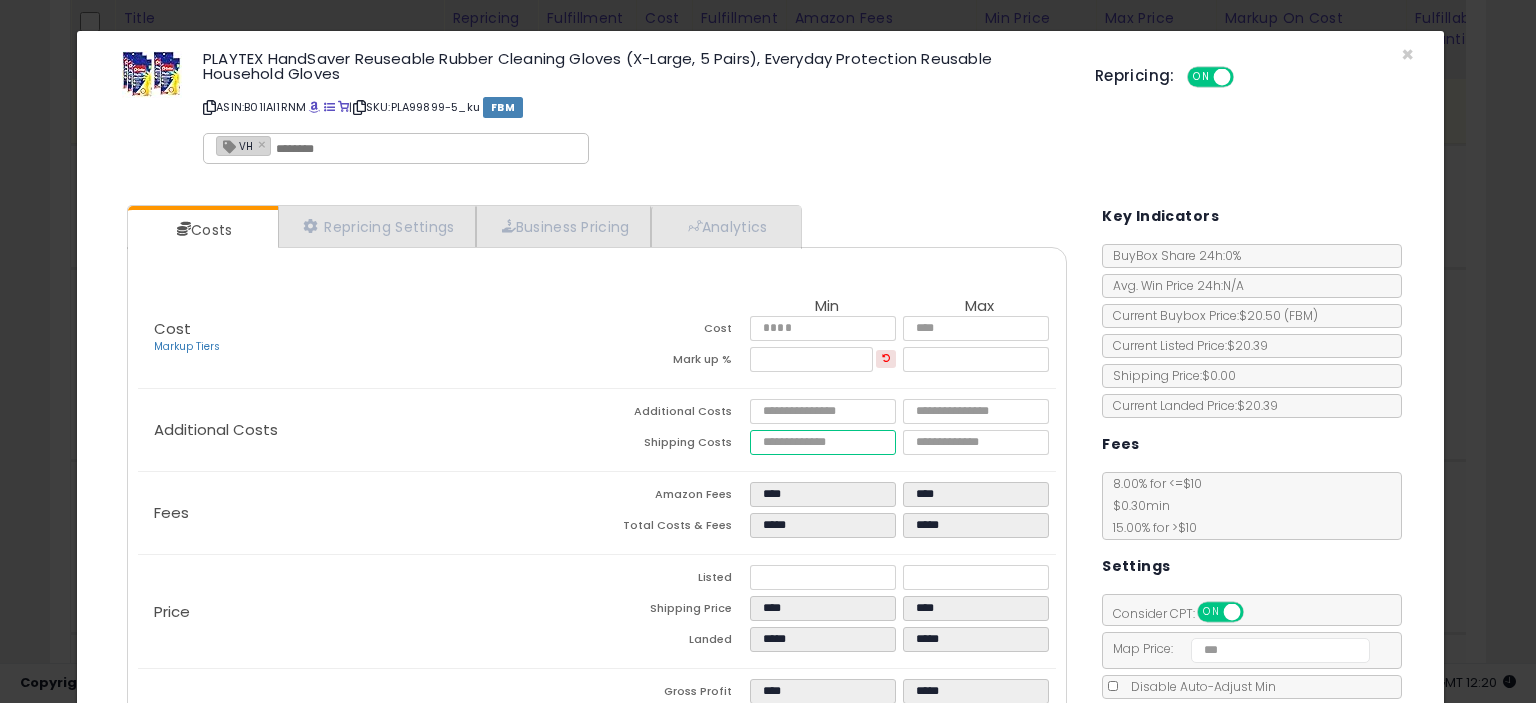 drag, startPoint x: 799, startPoint y: 445, endPoint x: 720, endPoint y: 462, distance: 80.80842 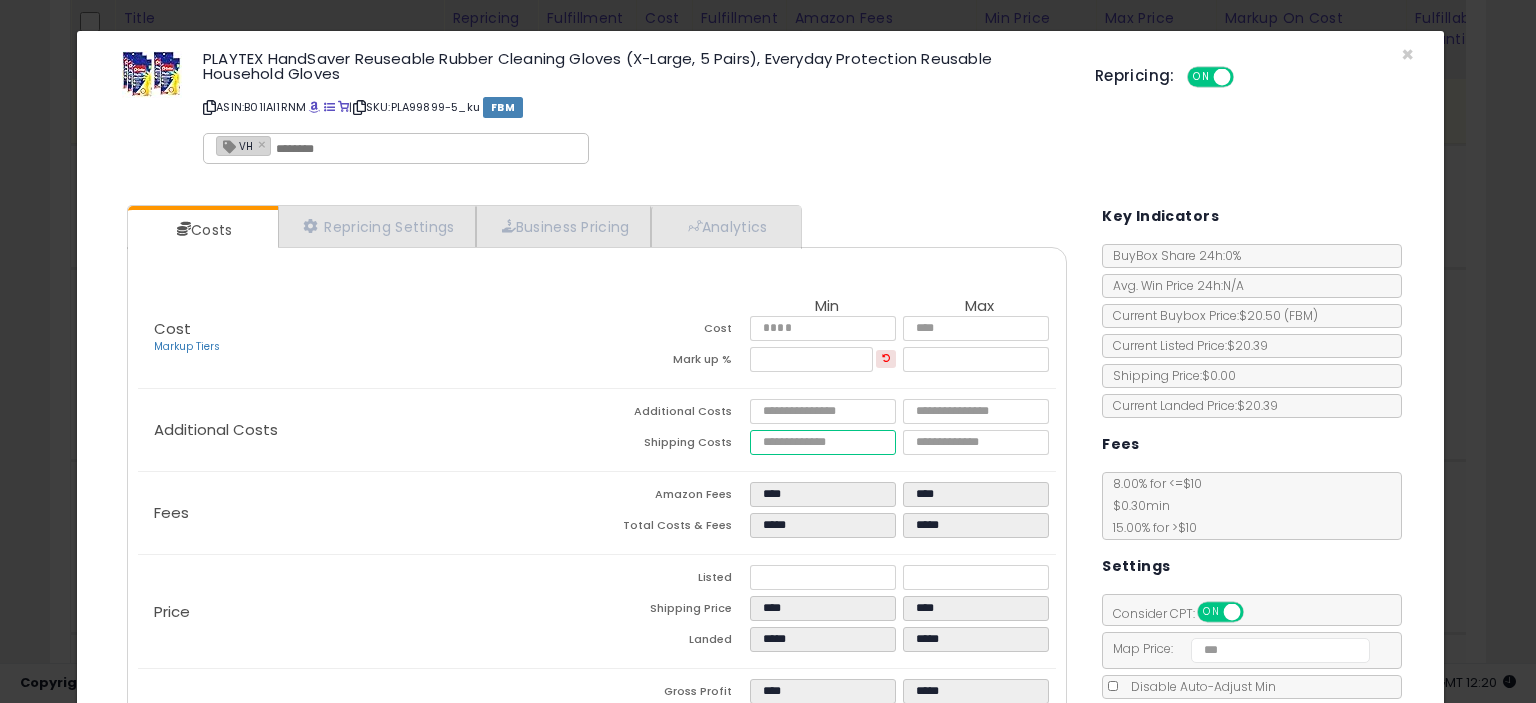 type on "*" 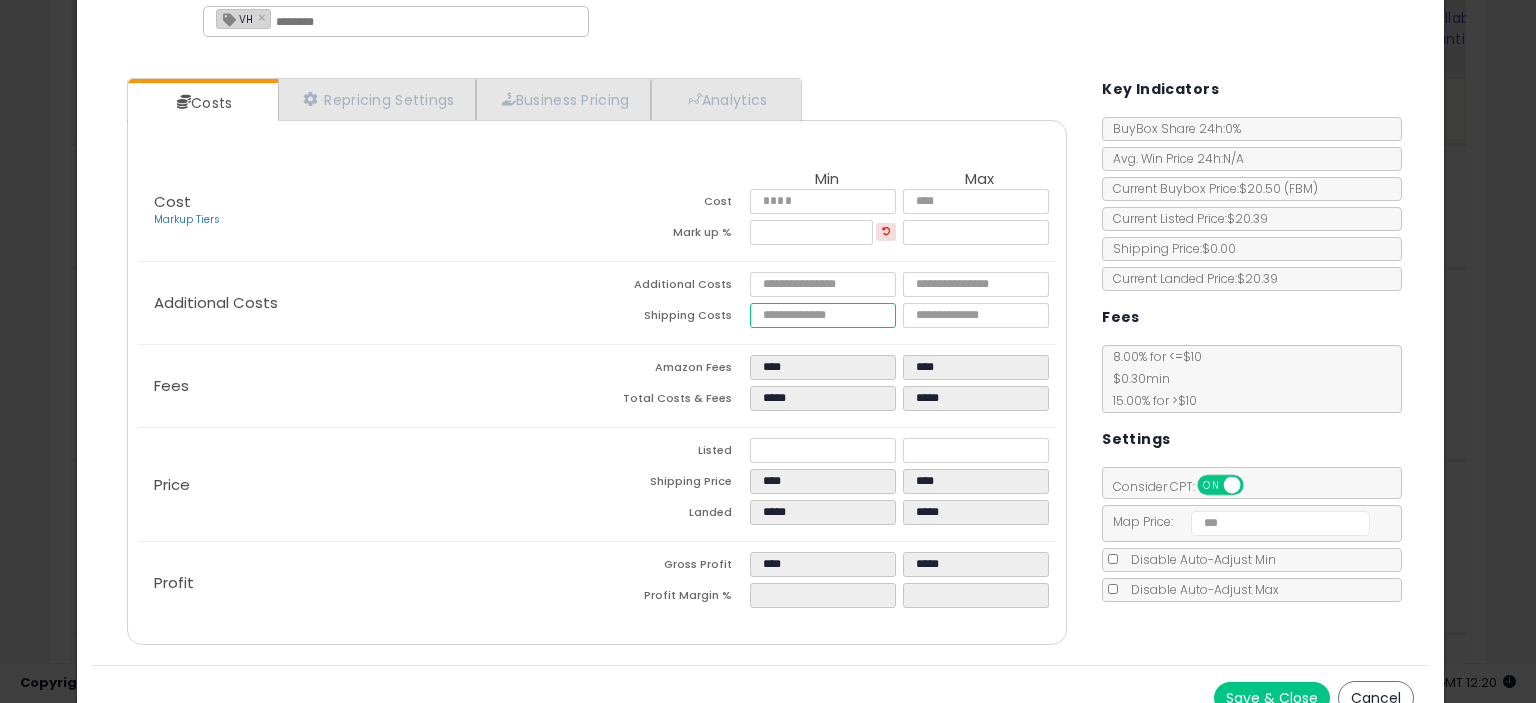 scroll, scrollTop: 151, scrollLeft: 0, axis: vertical 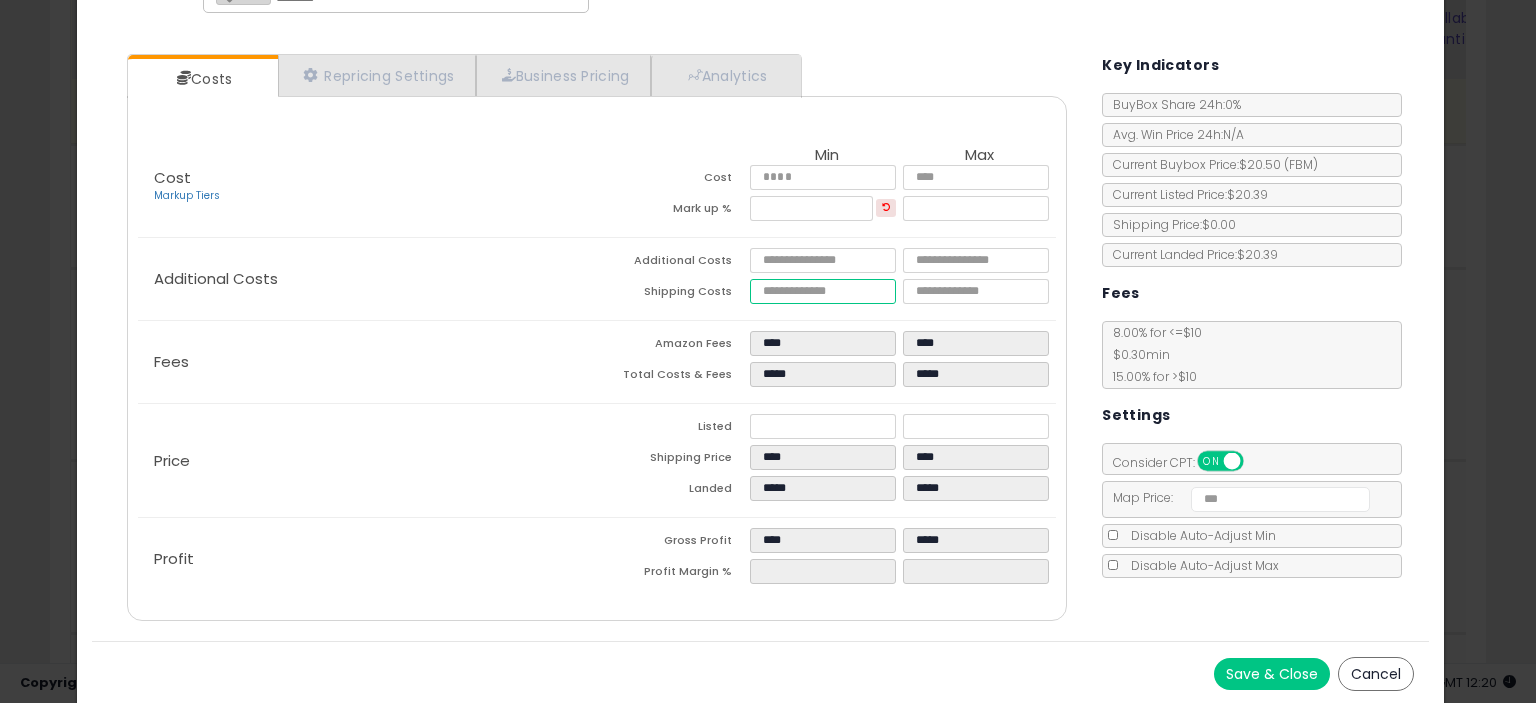 type on "****" 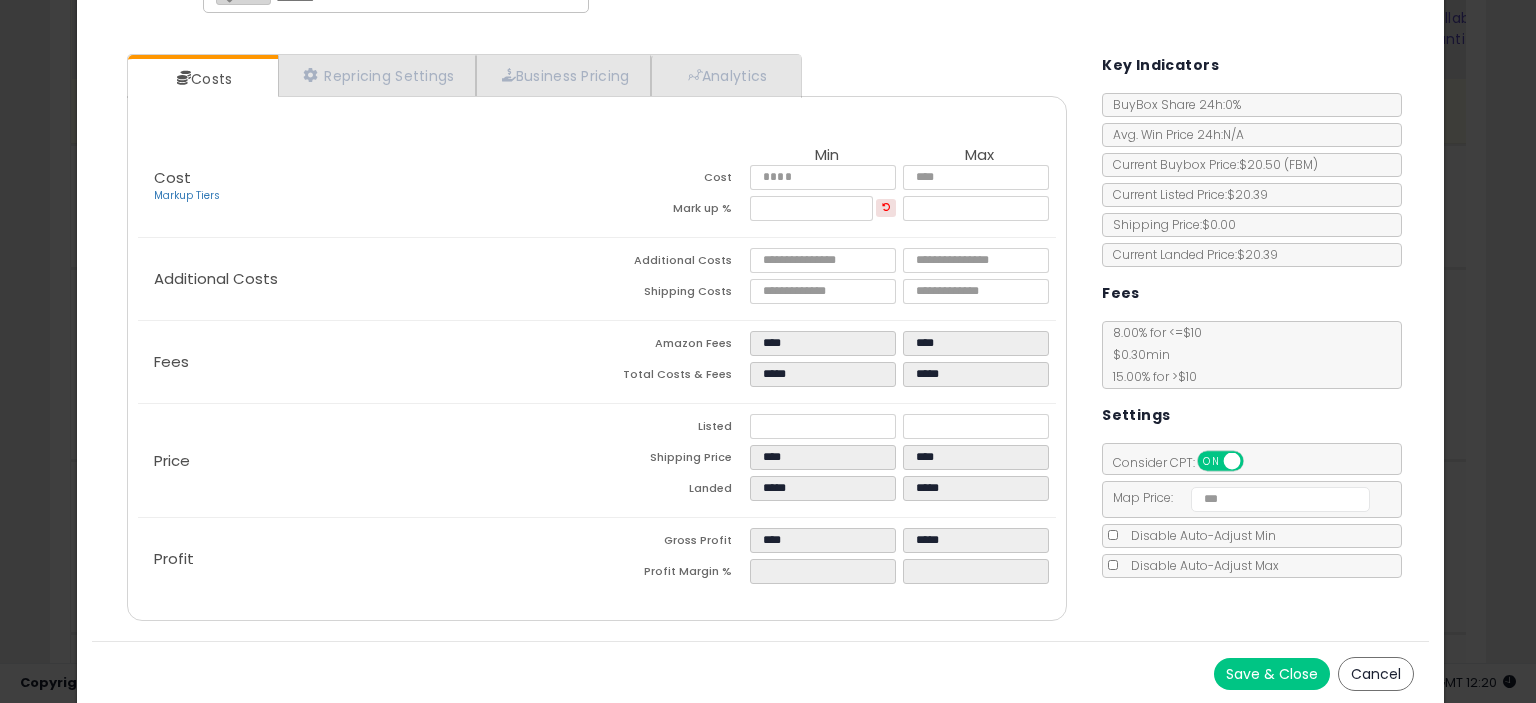type on "****" 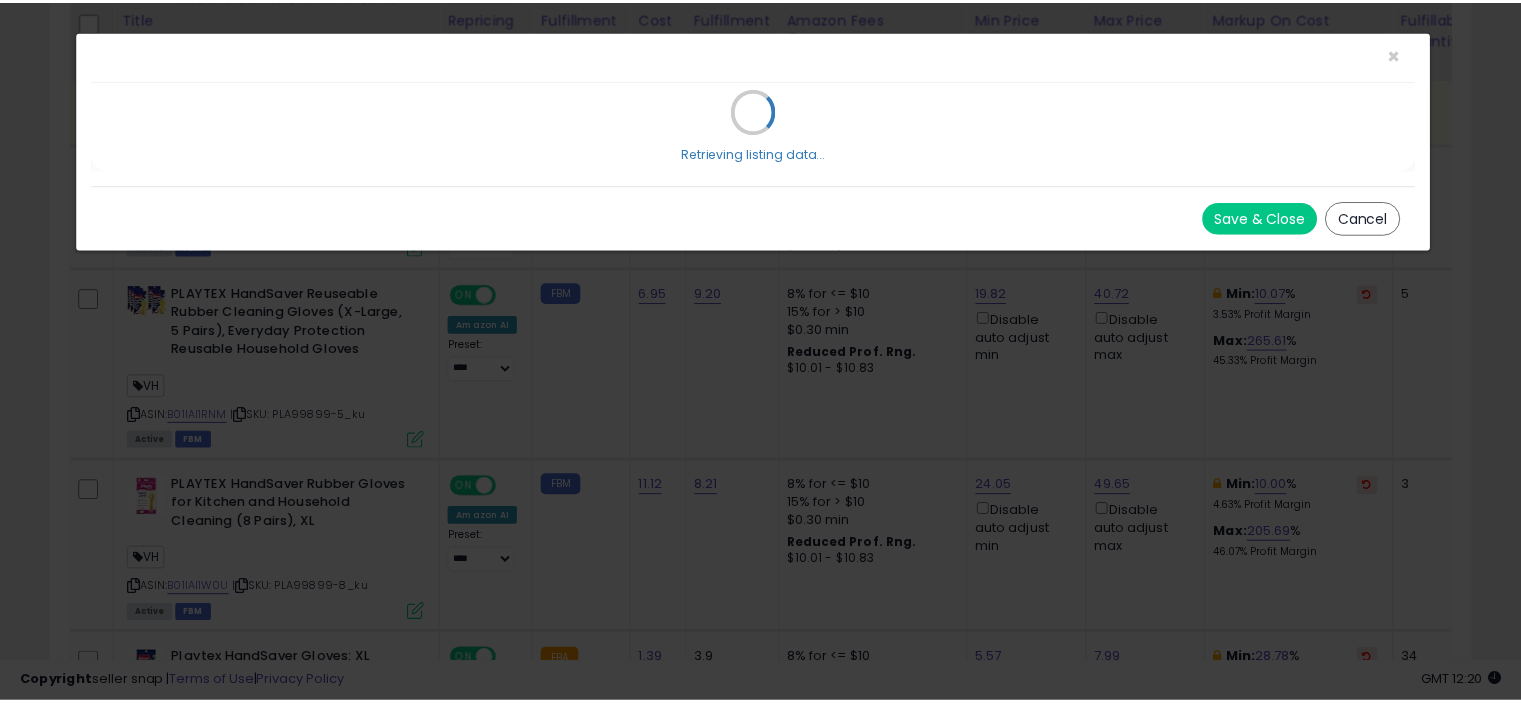 scroll, scrollTop: 0, scrollLeft: 0, axis: both 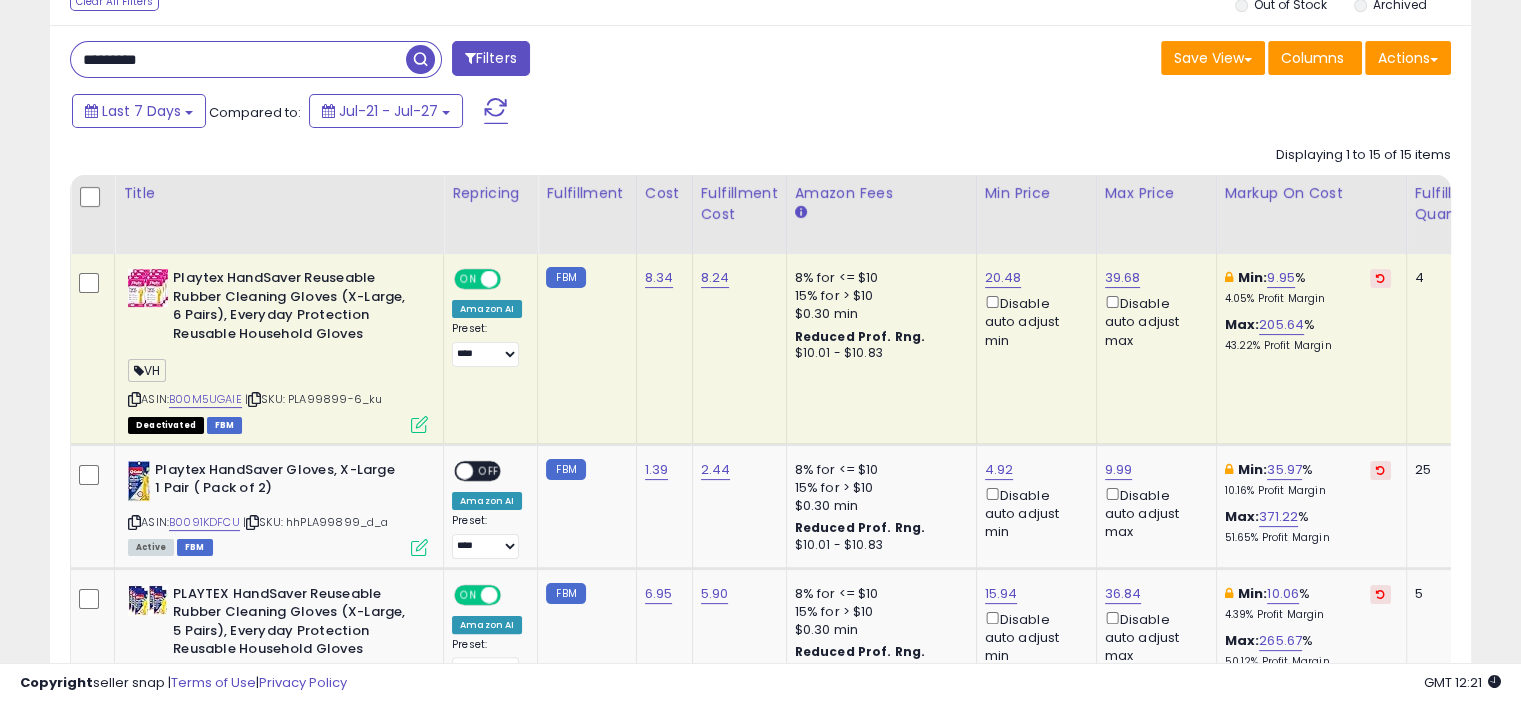 click at bounding box center [419, 424] 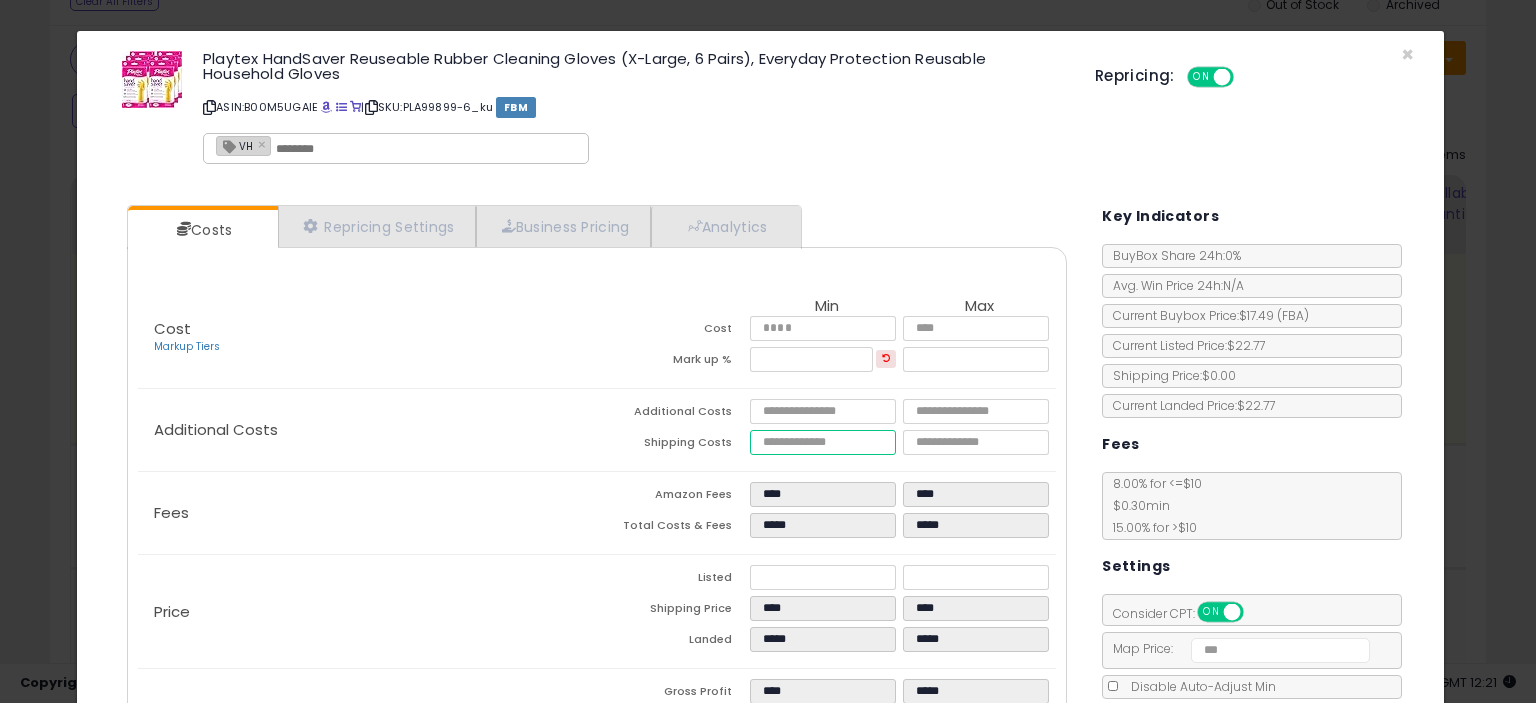 drag, startPoint x: 808, startPoint y: 451, endPoint x: 646, endPoint y: 443, distance: 162.19742 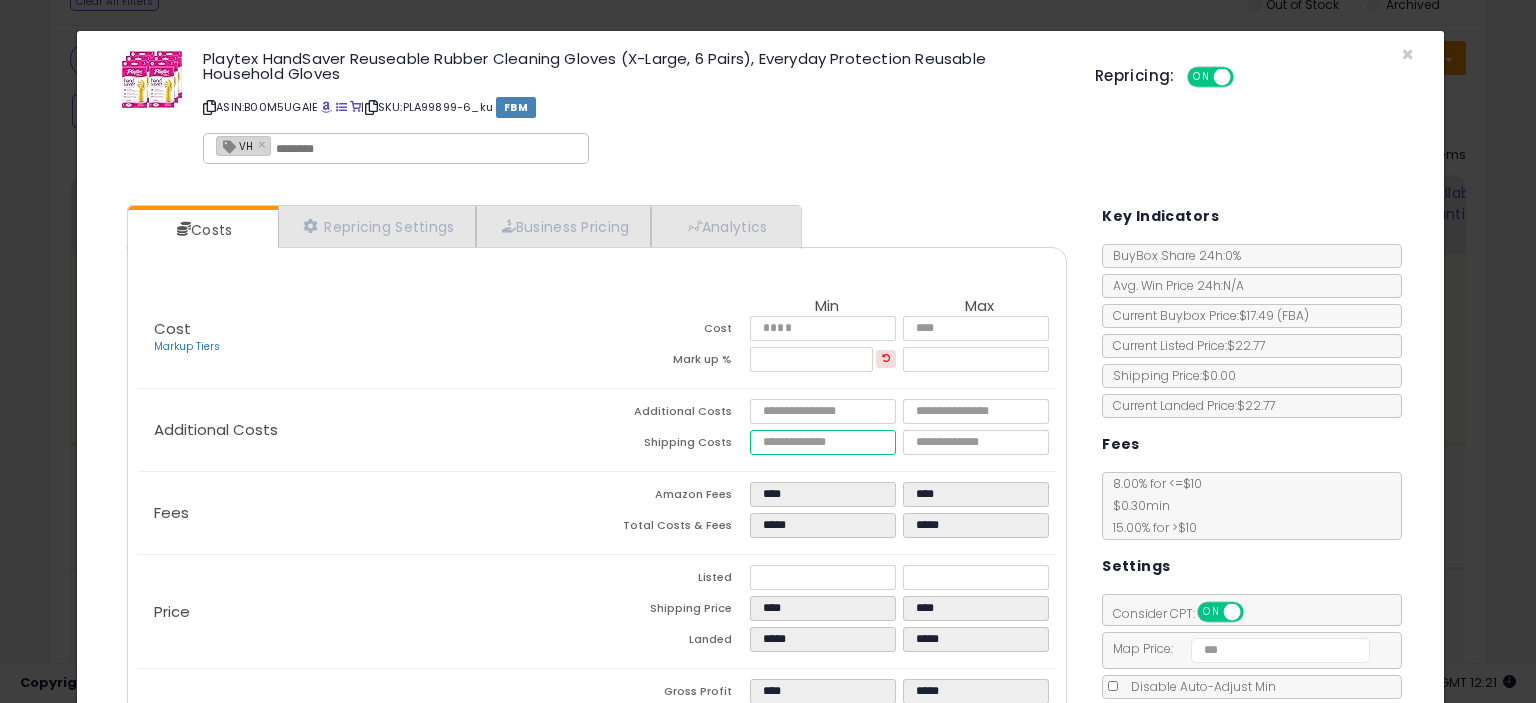 type on "***" 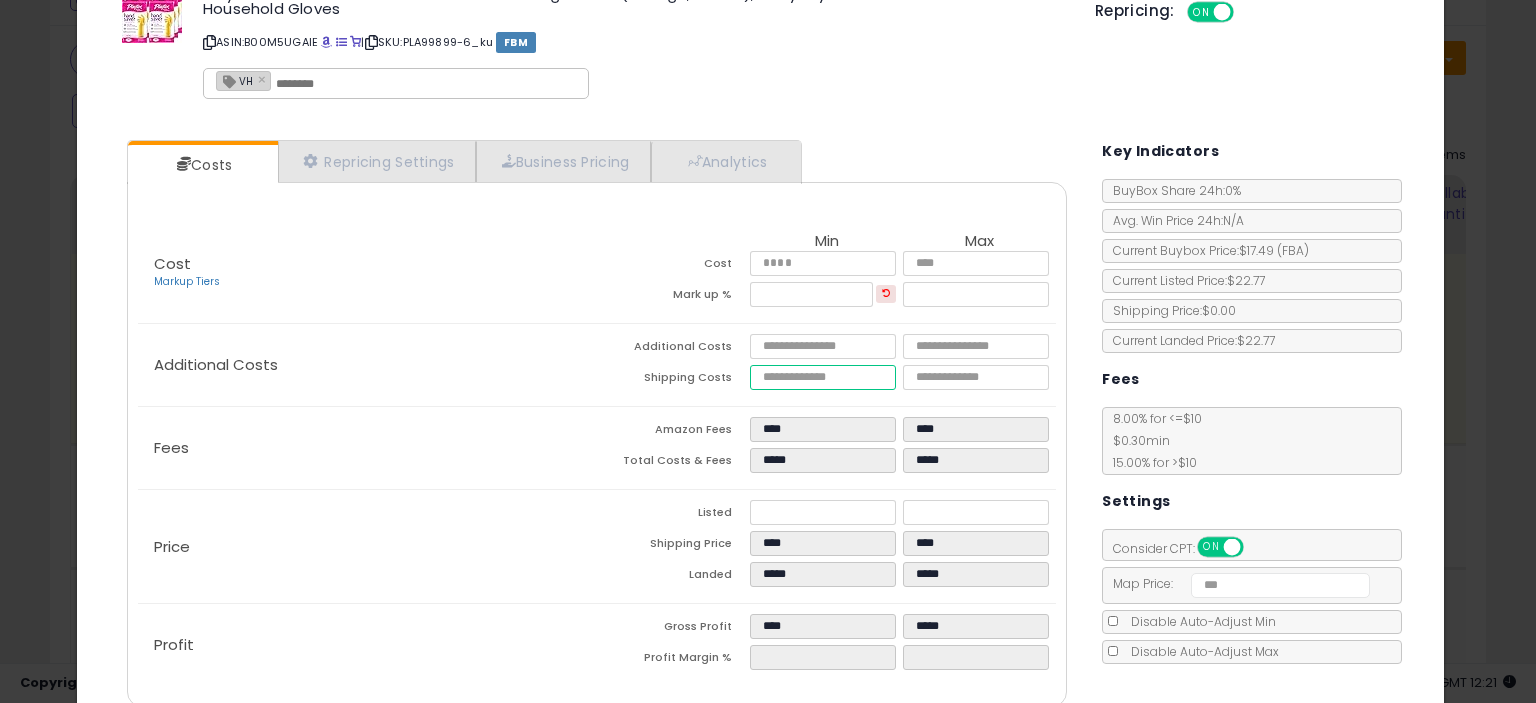 scroll, scrollTop: 151, scrollLeft: 0, axis: vertical 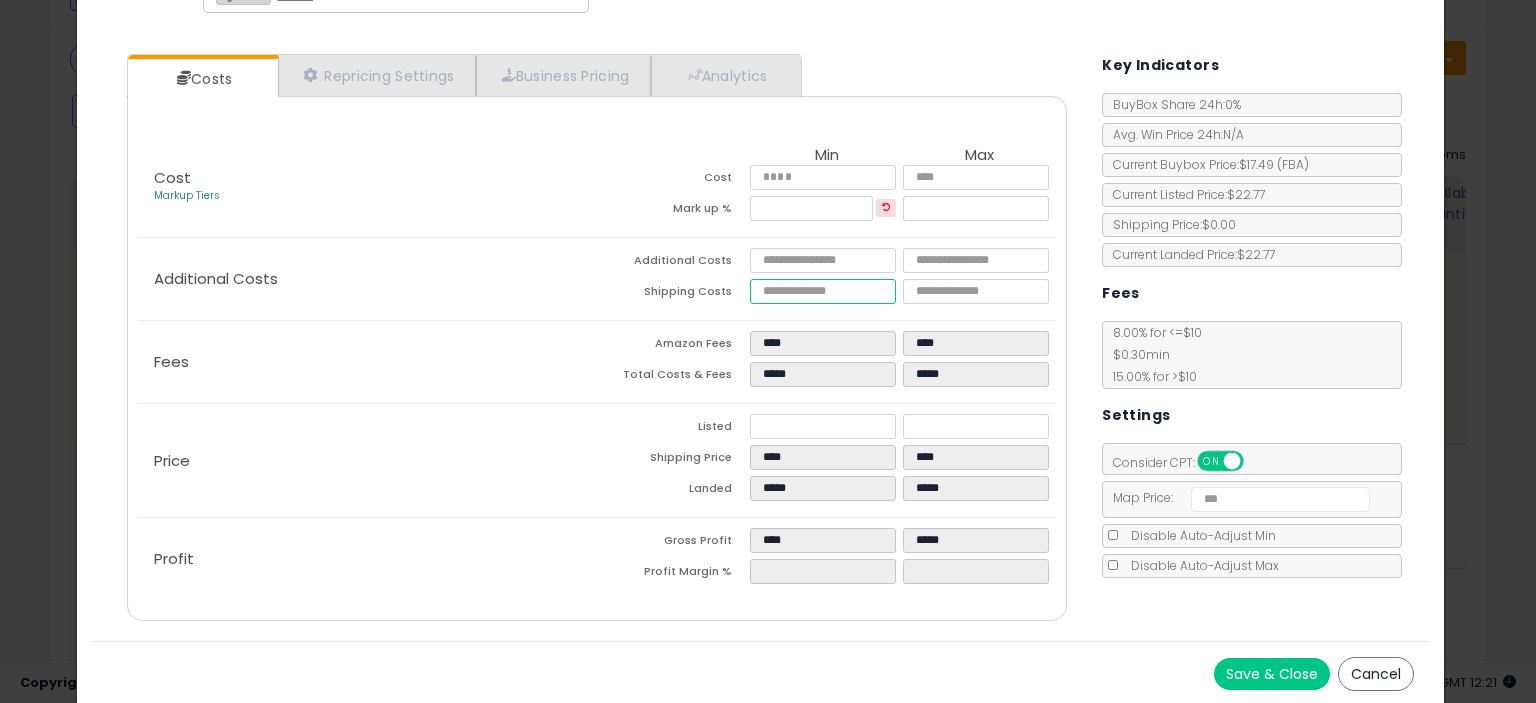 type on "****" 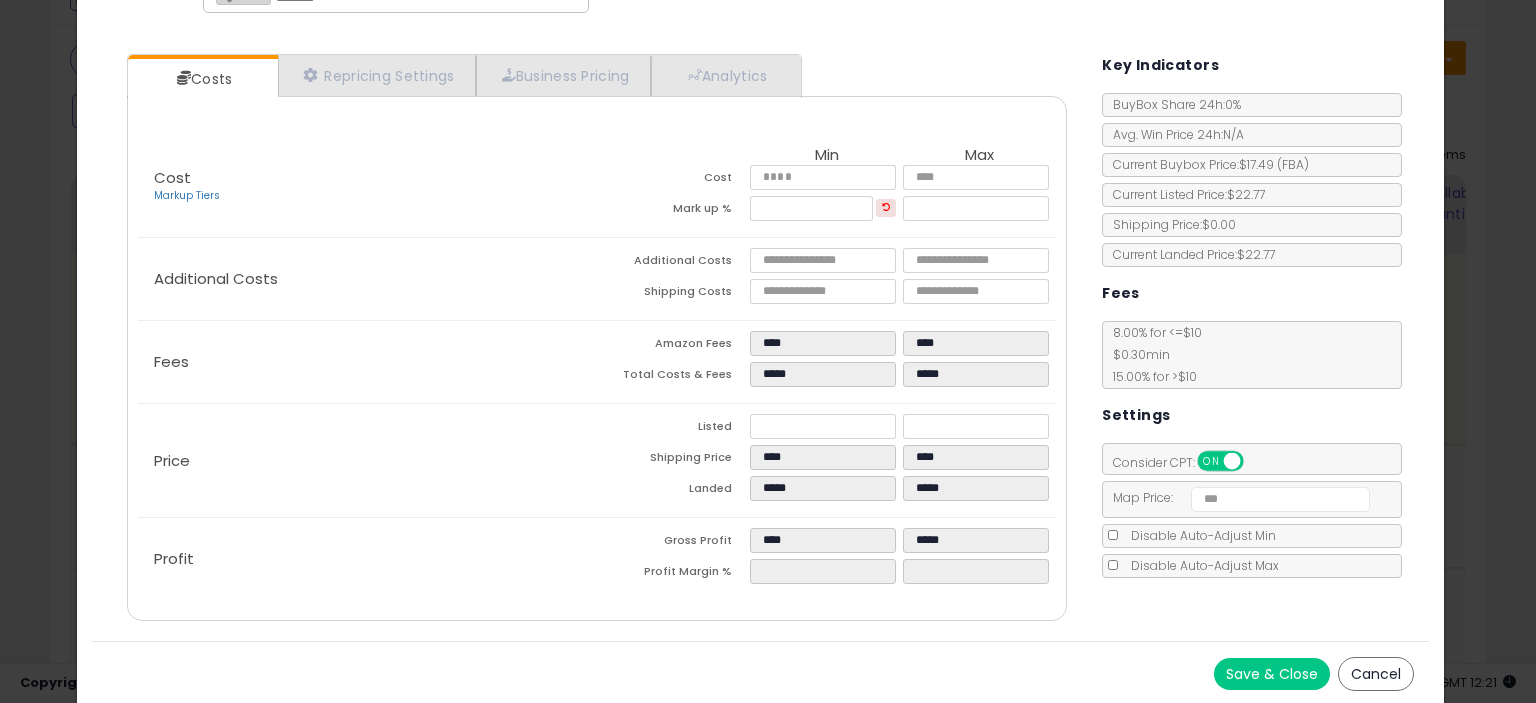 type on "****" 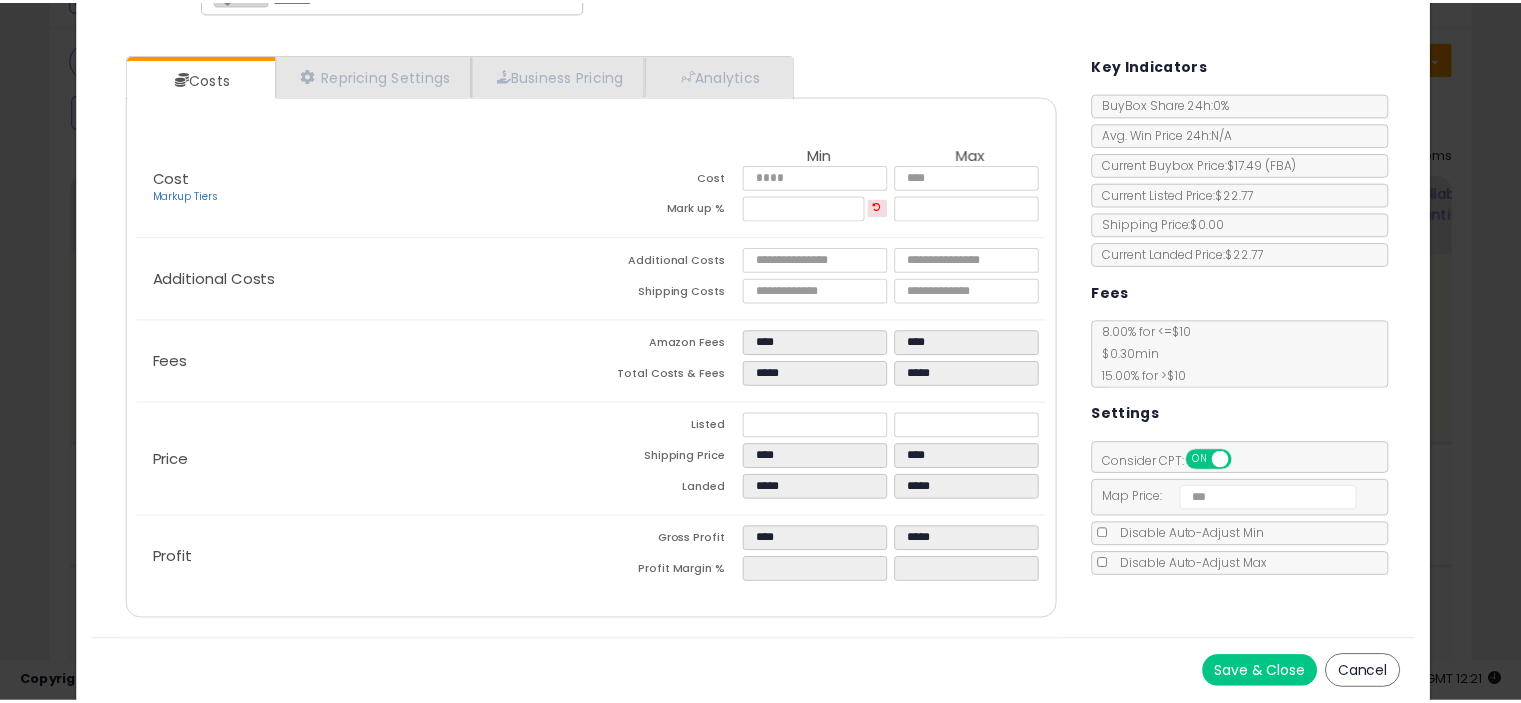 scroll, scrollTop: 0, scrollLeft: 0, axis: both 